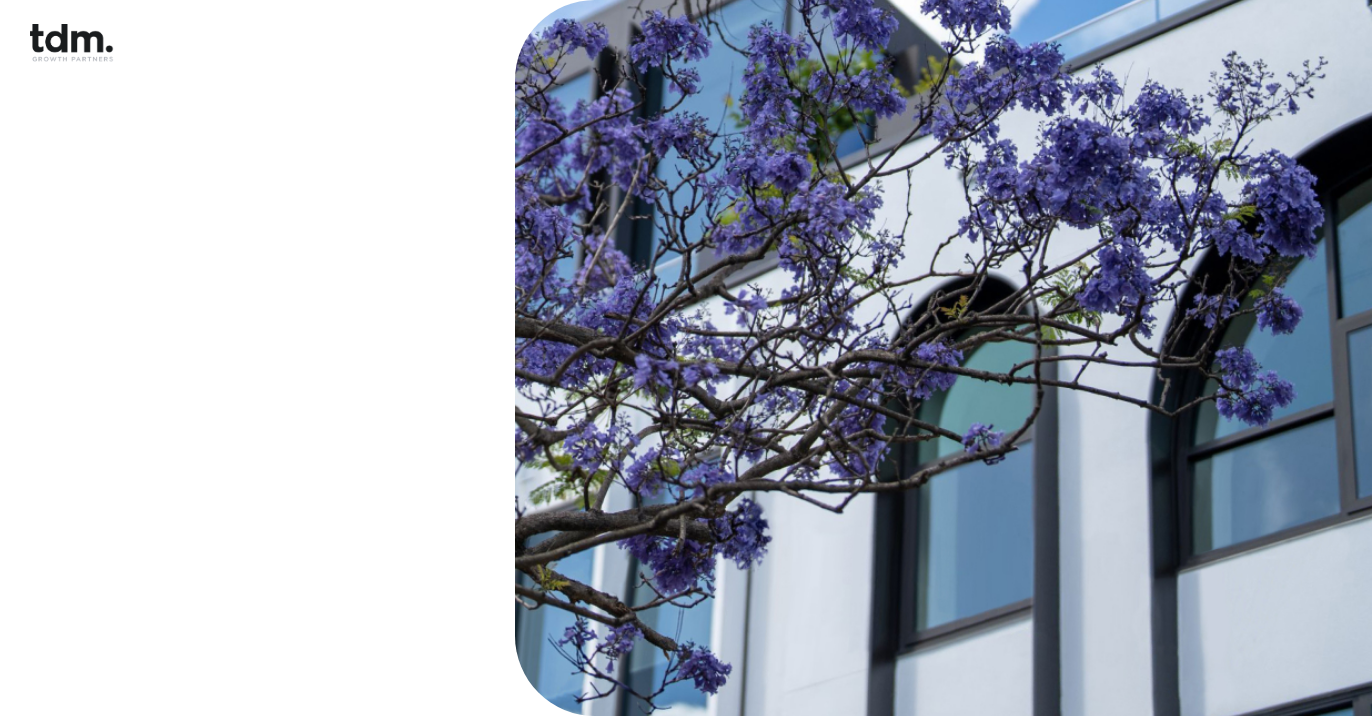 scroll, scrollTop: 0, scrollLeft: 0, axis: both 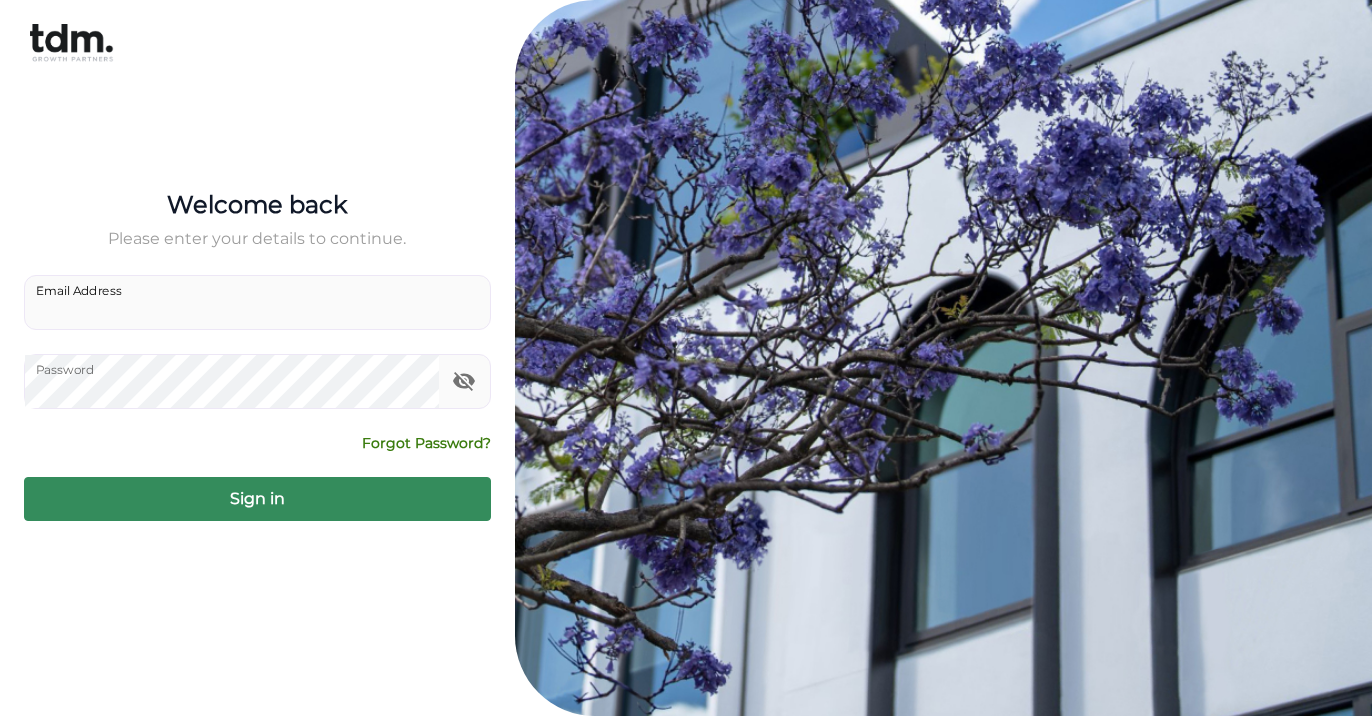 click on "Email Address" at bounding box center (257, 302) 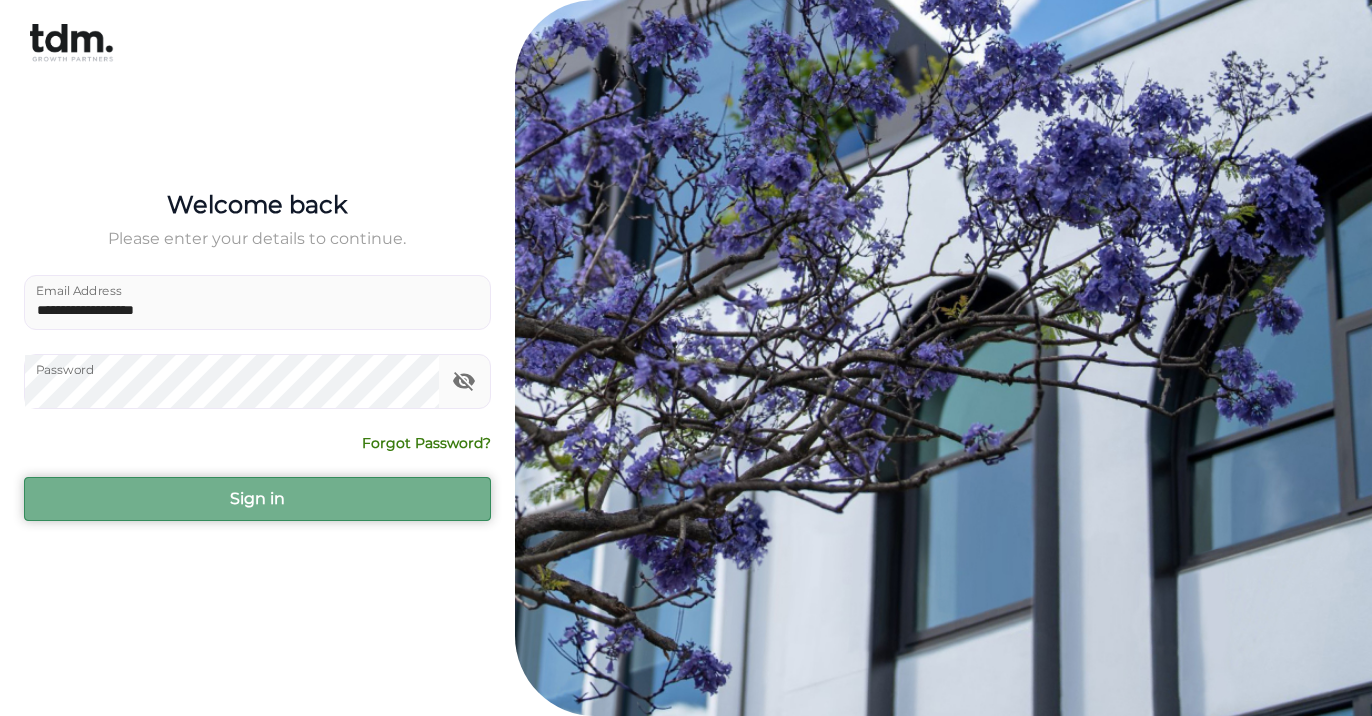 click on "Sign in" at bounding box center (257, 499) 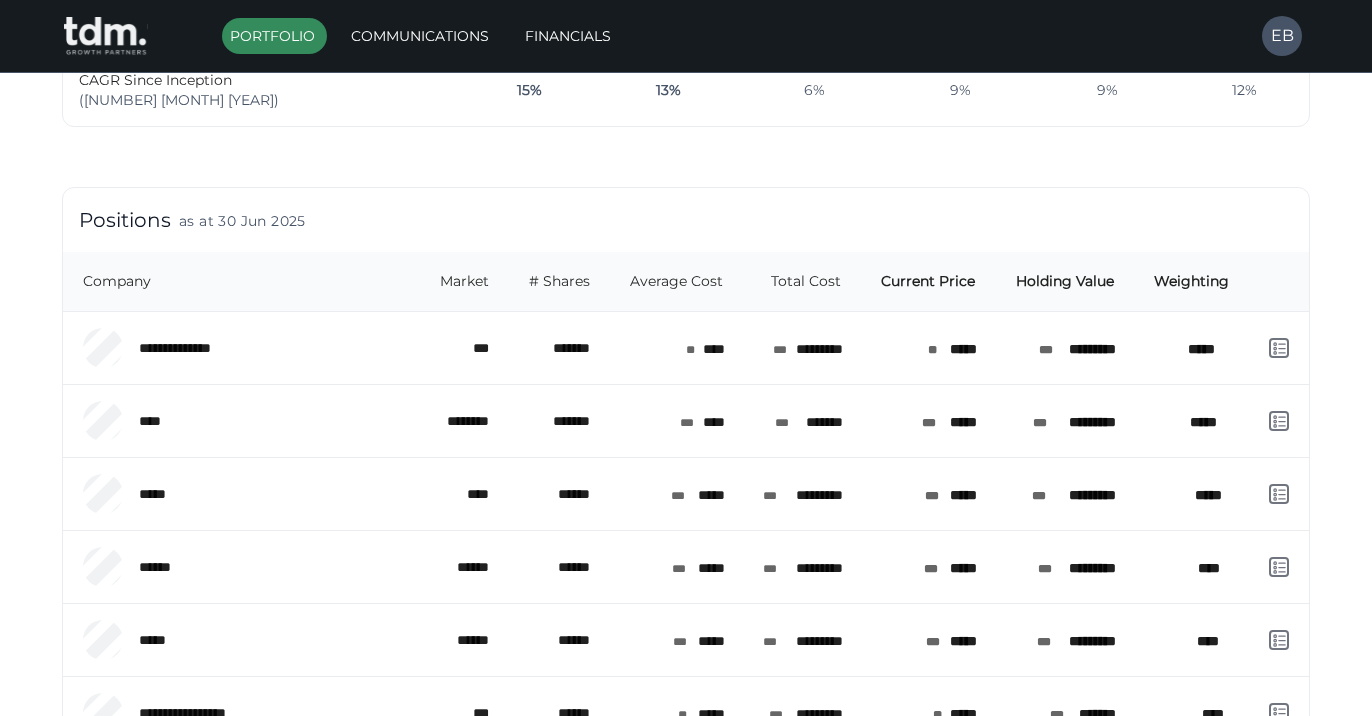 scroll, scrollTop: 0, scrollLeft: 0, axis: both 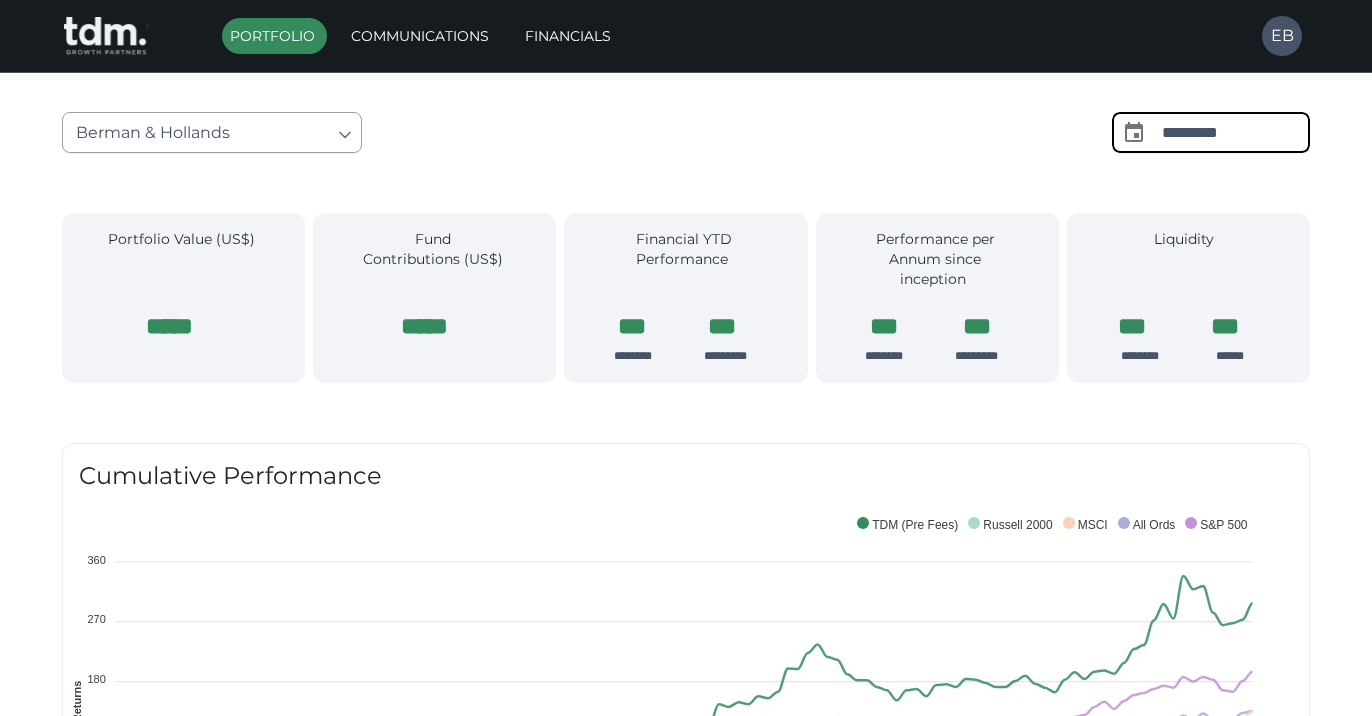 click on "*********" at bounding box center [1236, 132] 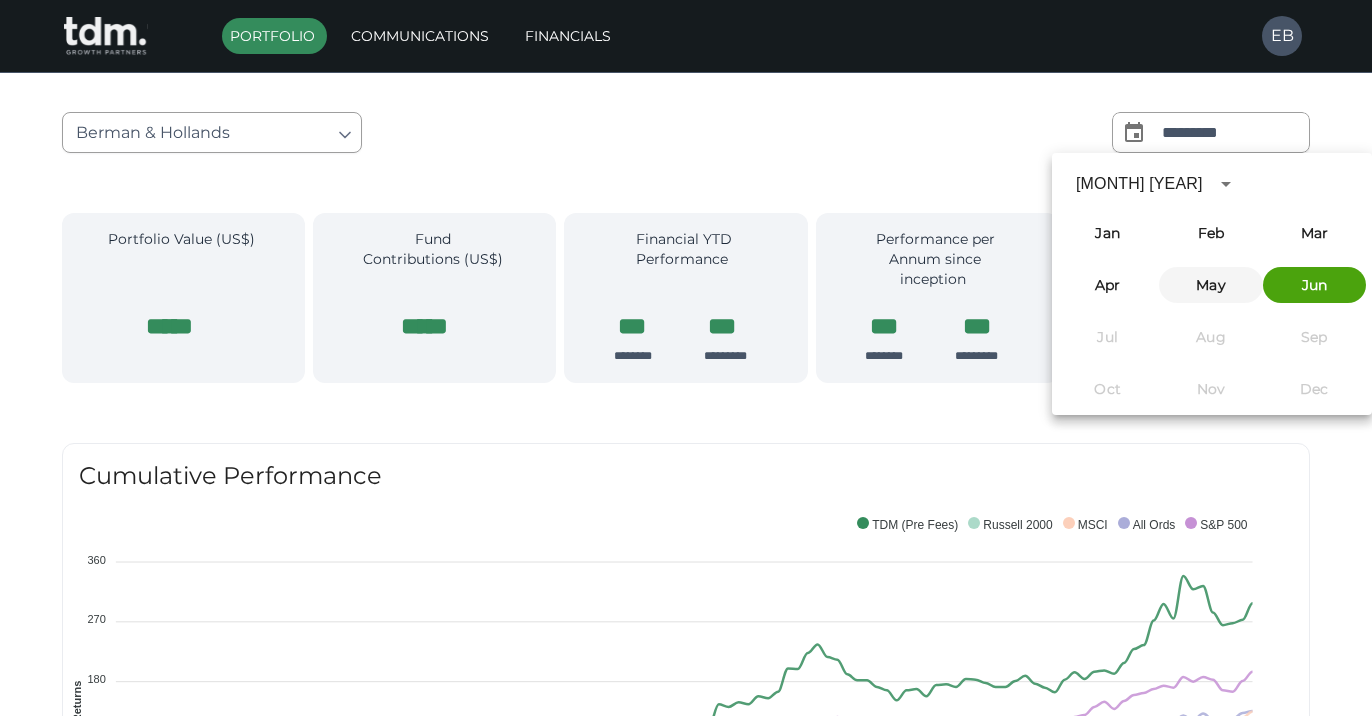 click on "May" at bounding box center (1210, 285) 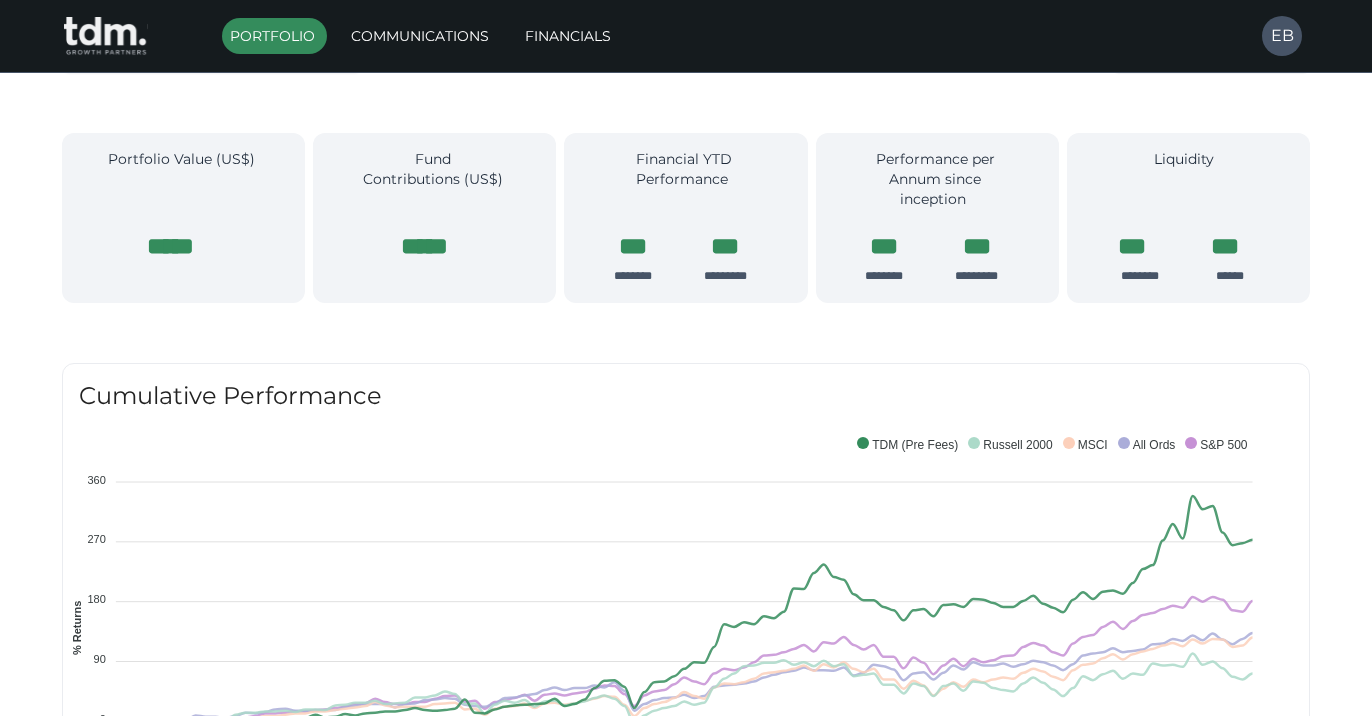 scroll, scrollTop: 0, scrollLeft: 0, axis: both 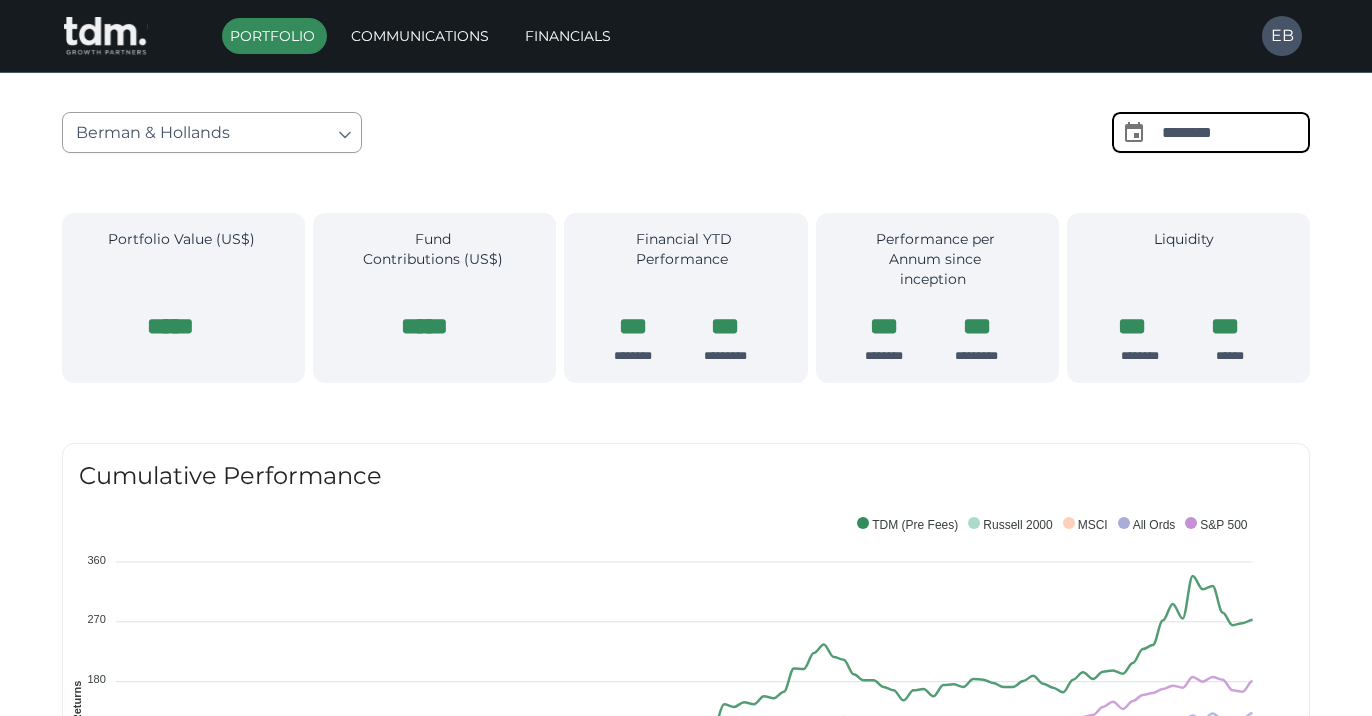 click on "********" at bounding box center [1236, 132] 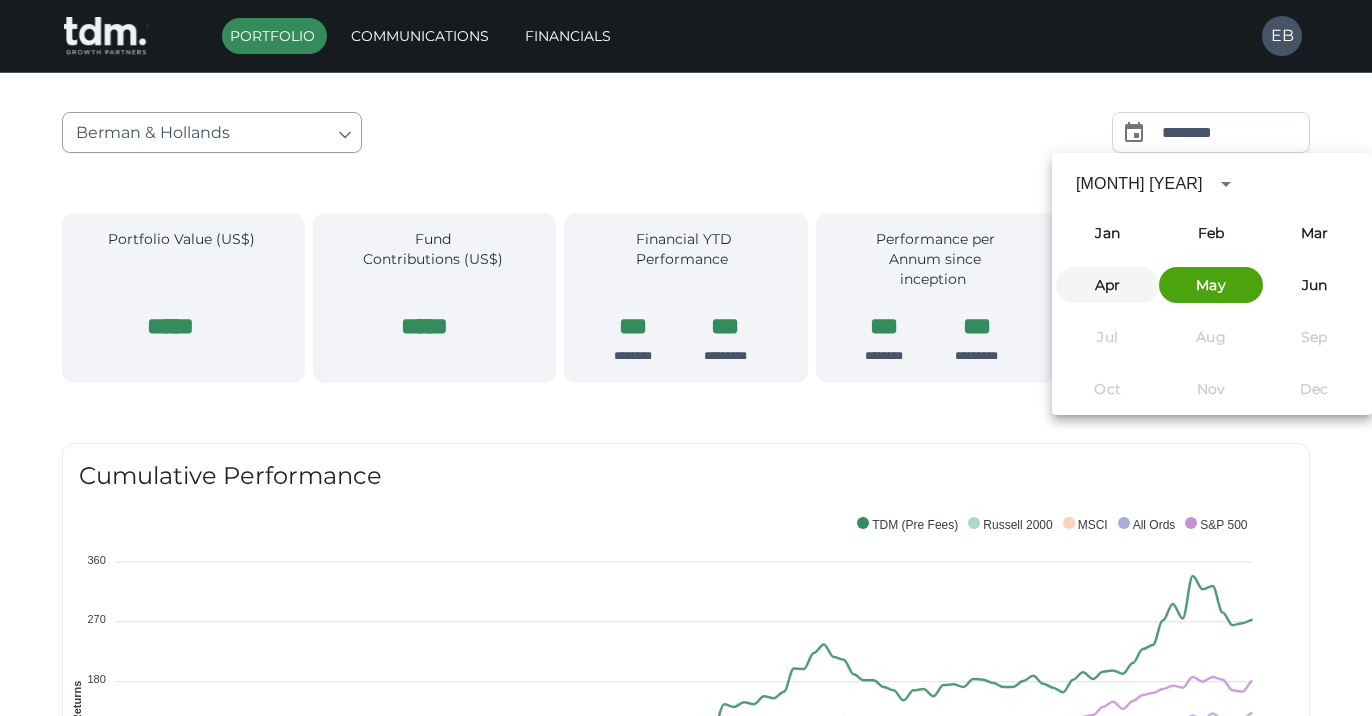 click on "Apr" at bounding box center (1107, 285) 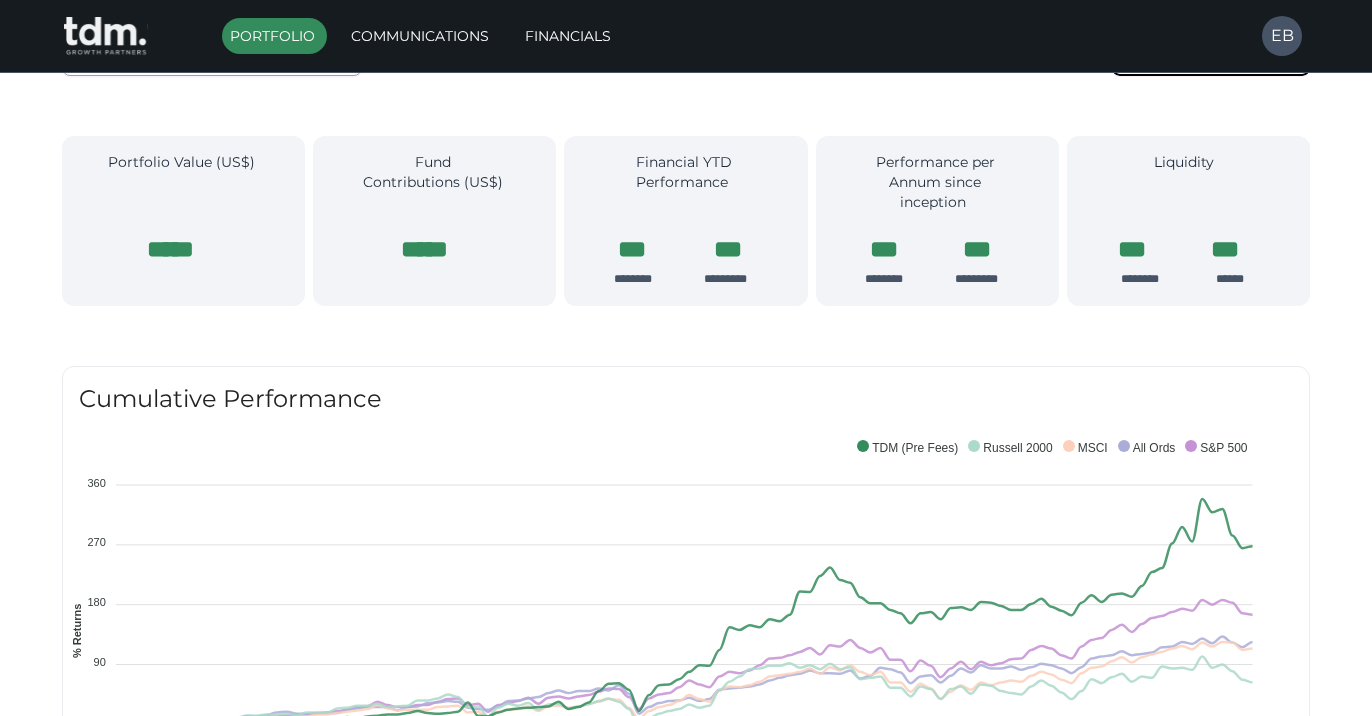 scroll, scrollTop: 0, scrollLeft: 0, axis: both 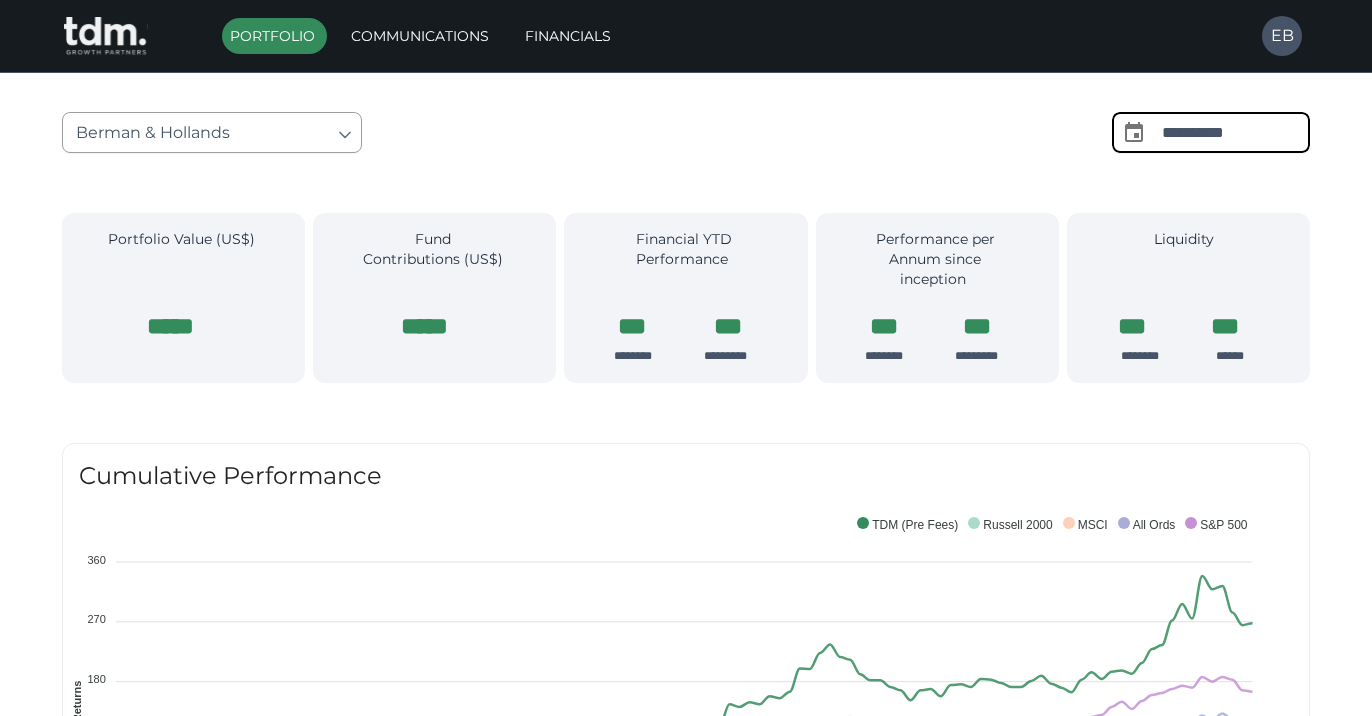 click on "**********" at bounding box center (1236, 132) 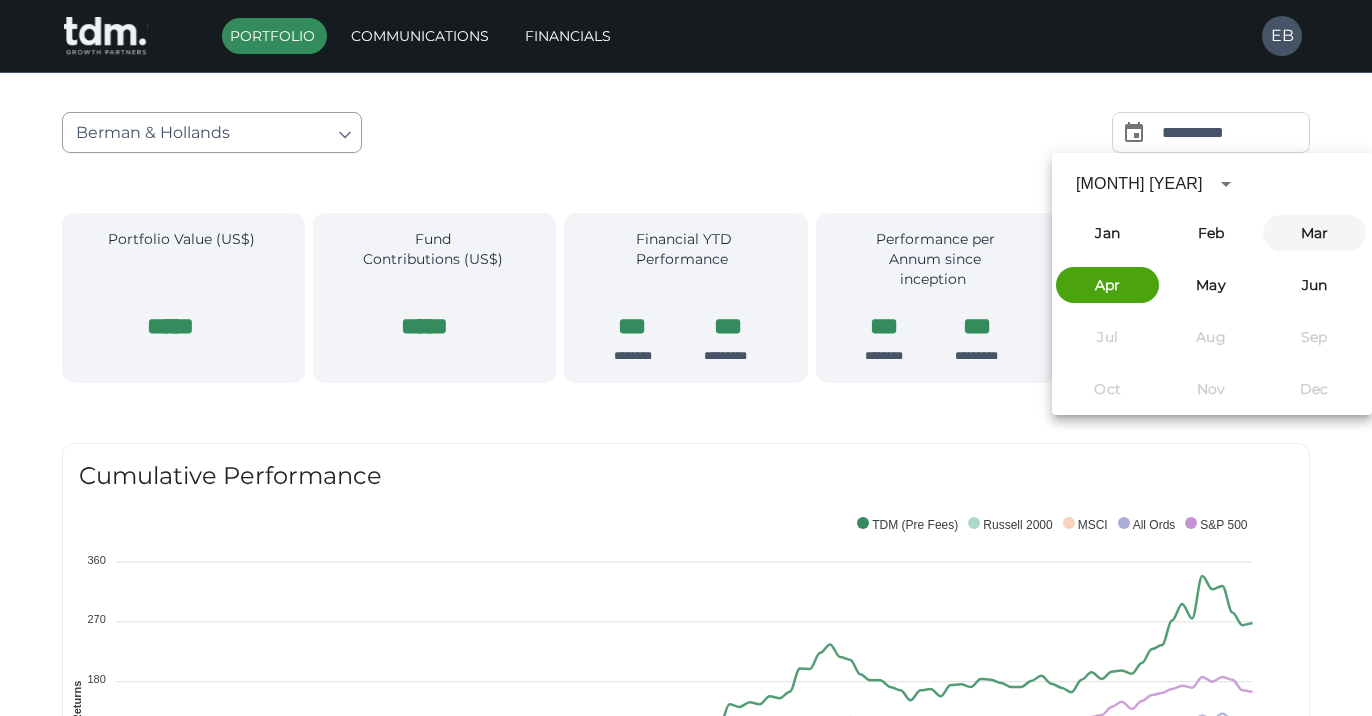 click on "Mar" at bounding box center [1314, 233] 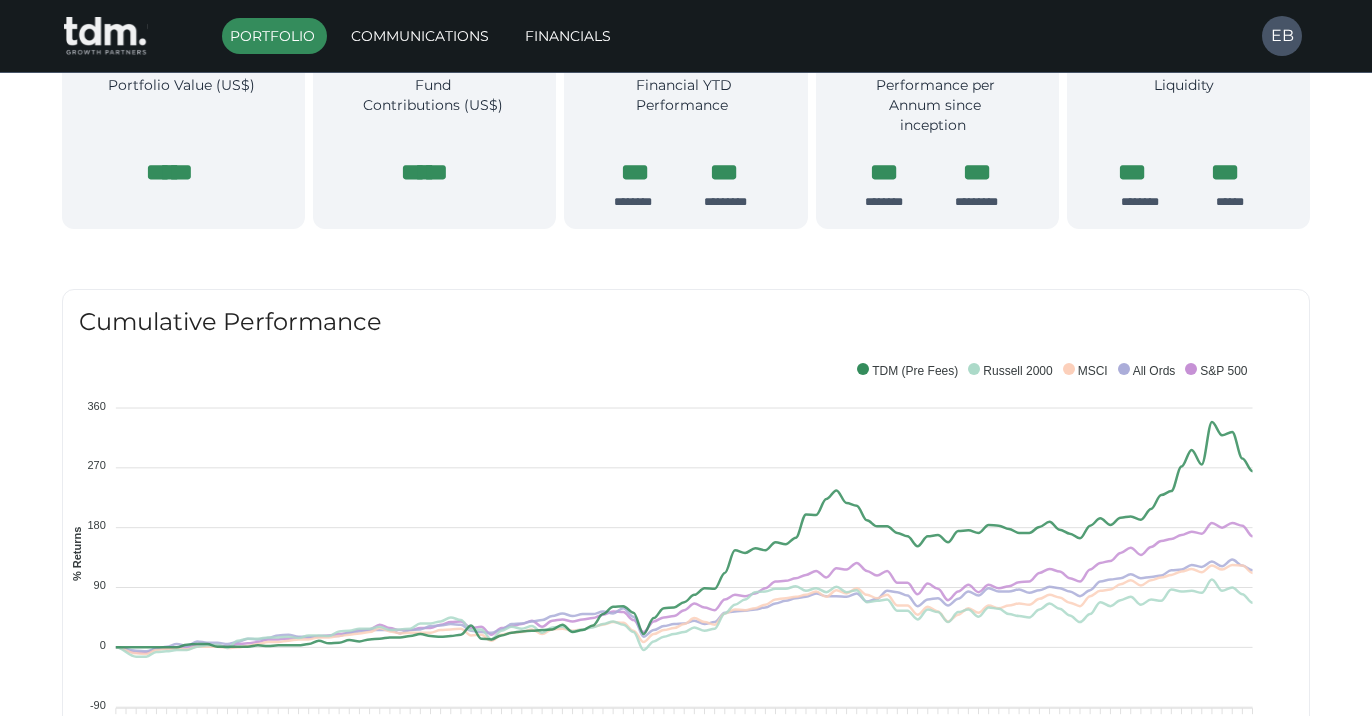 scroll, scrollTop: 0, scrollLeft: 0, axis: both 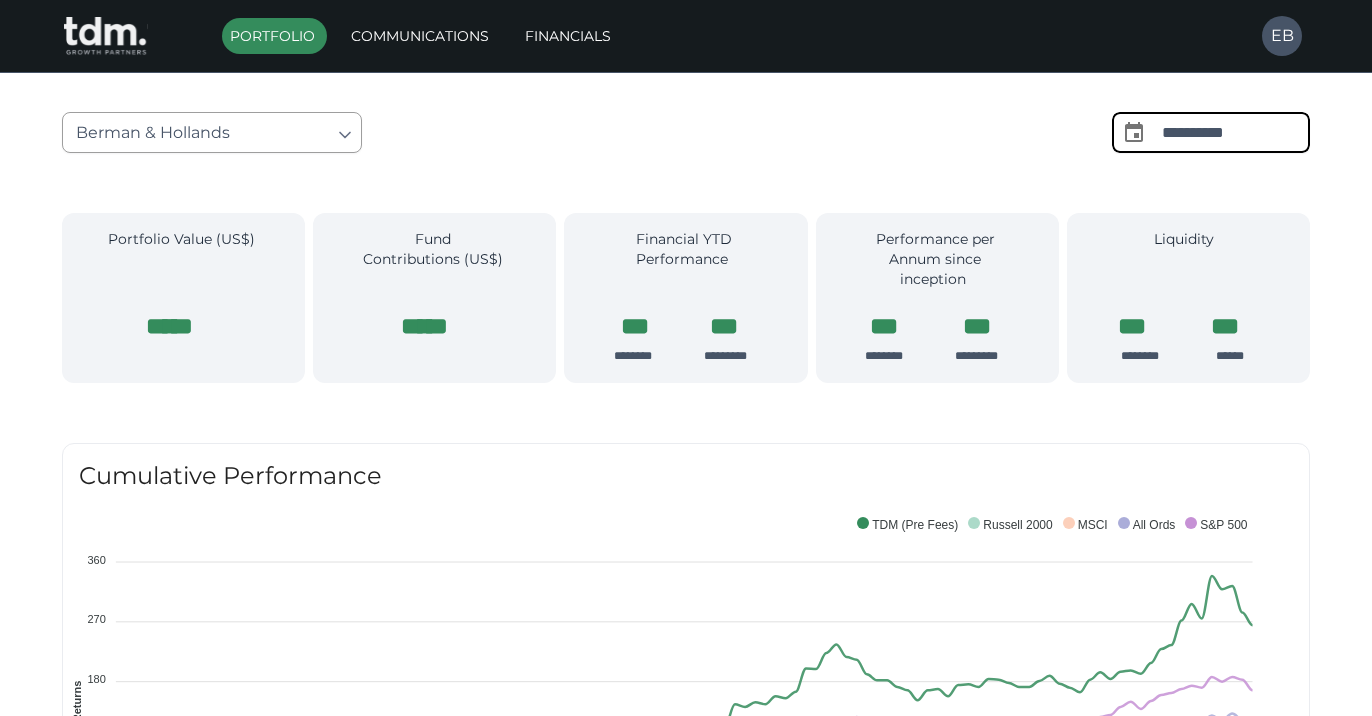 click on "**********" at bounding box center [1236, 132] 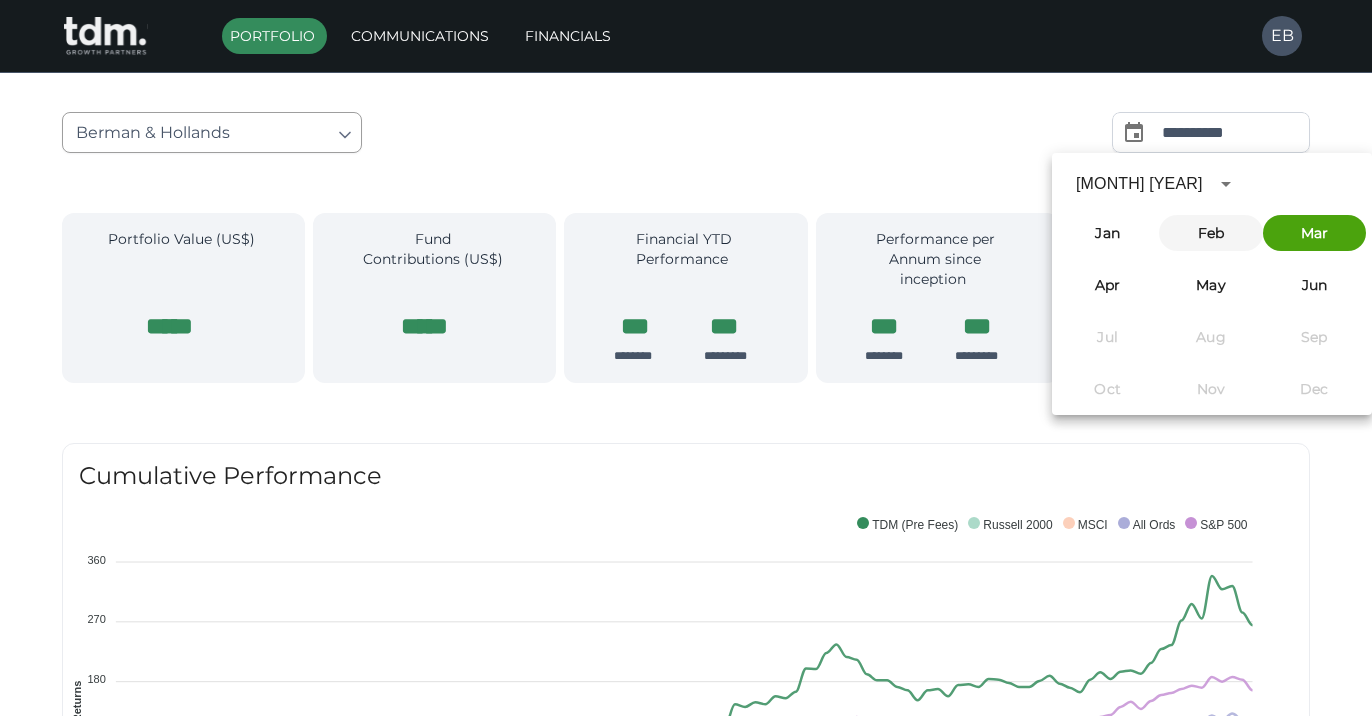click on "Feb" at bounding box center [1210, 233] 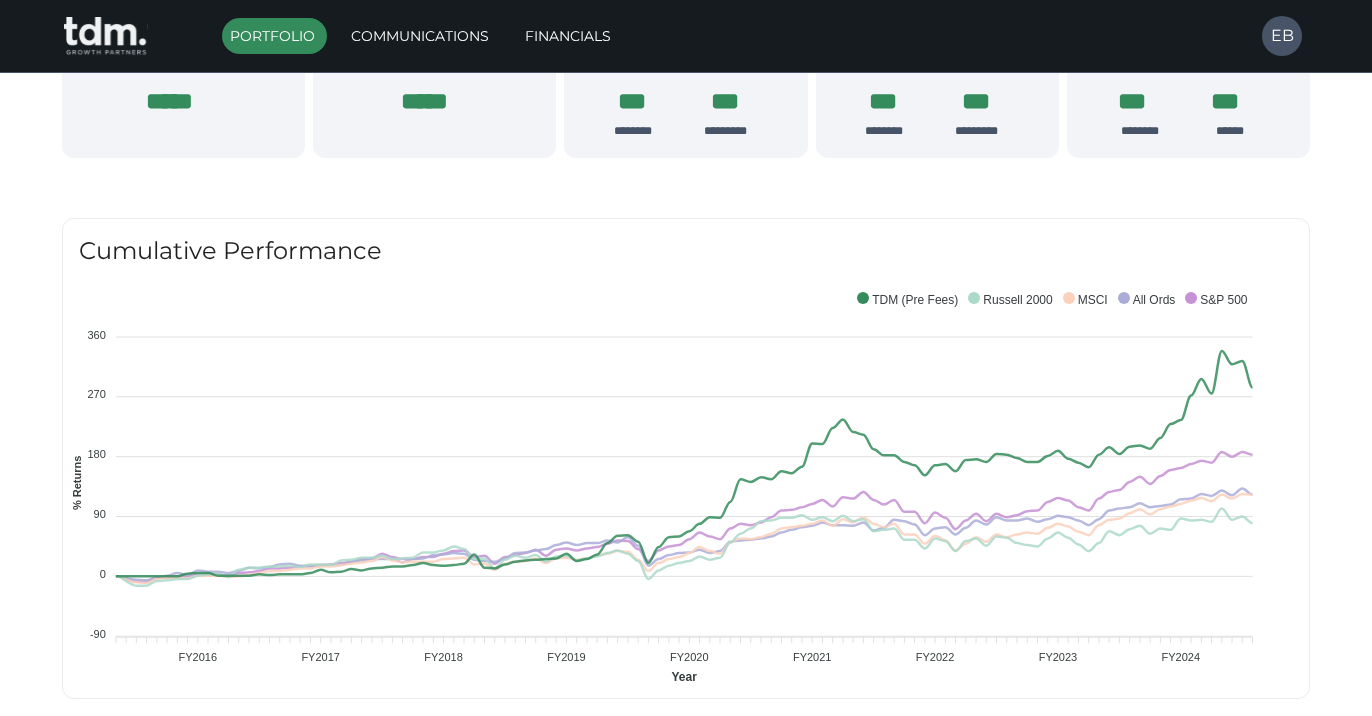 scroll, scrollTop: 0, scrollLeft: 0, axis: both 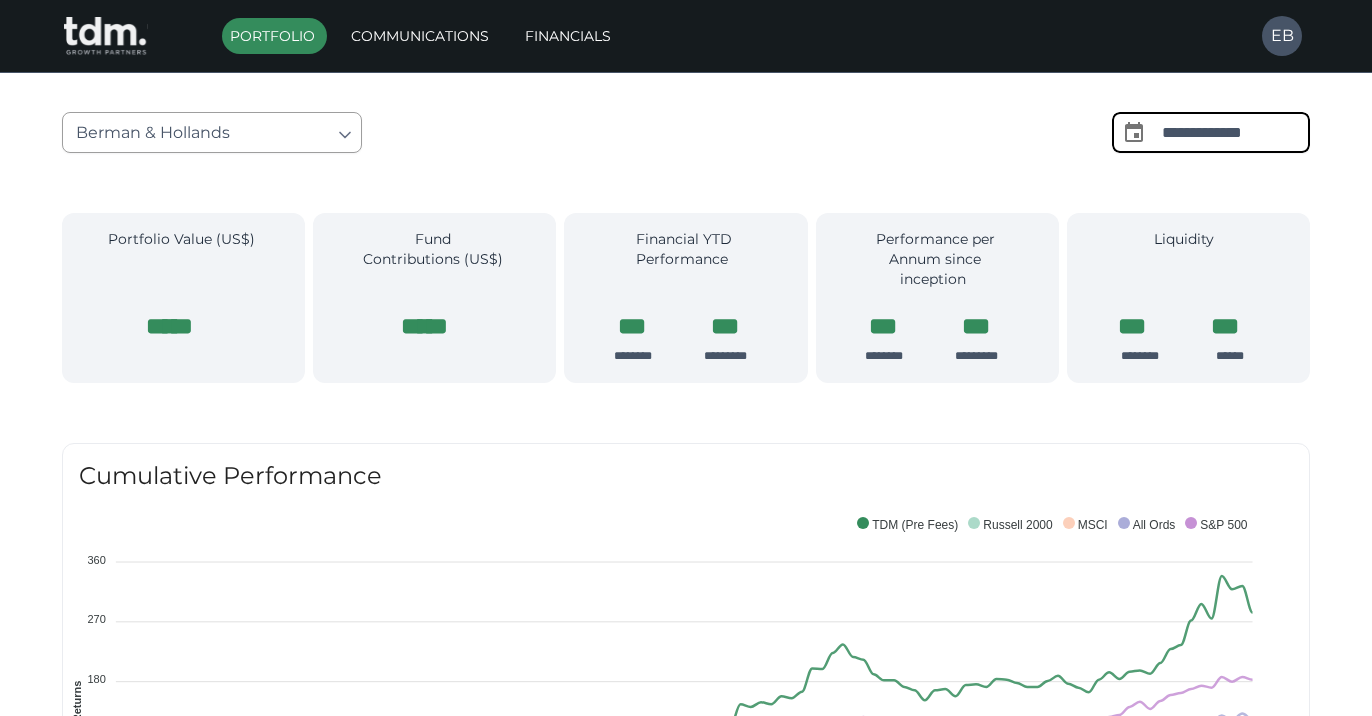 click on "**********" at bounding box center [1236, 132] 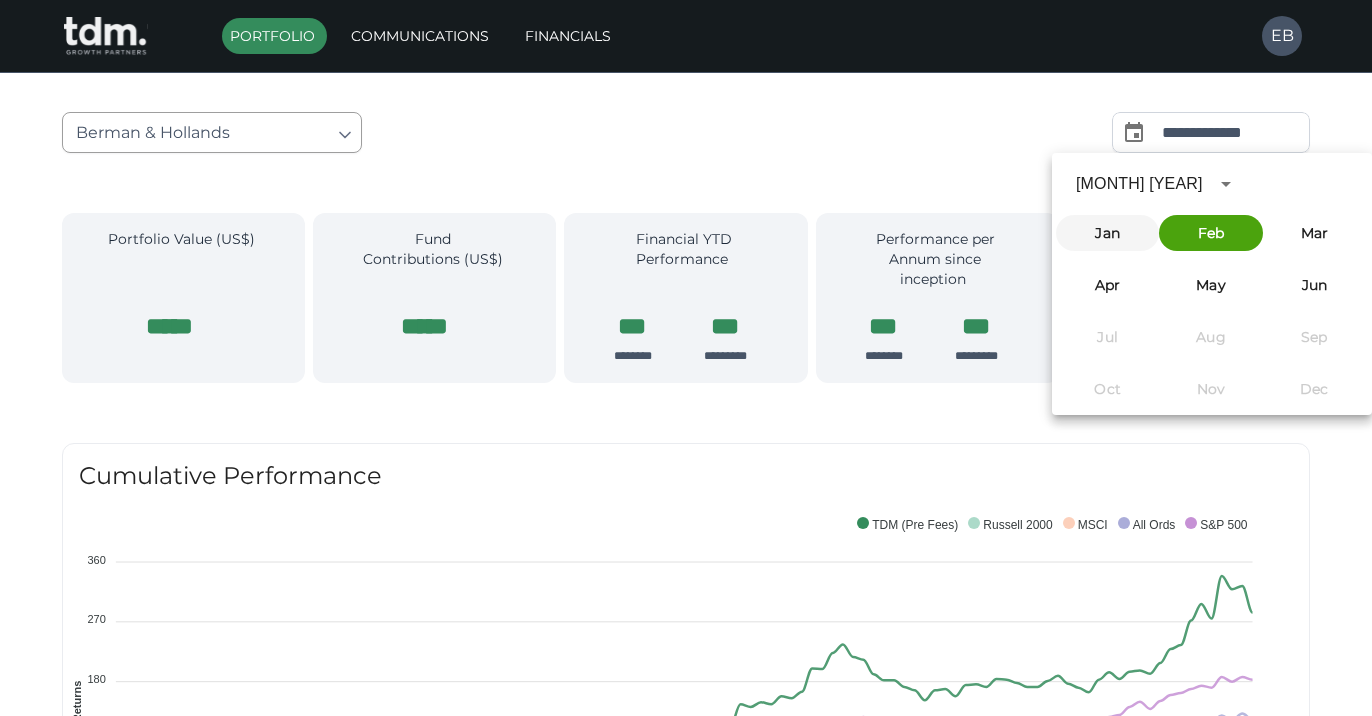 click on "Jan" at bounding box center (1107, 233) 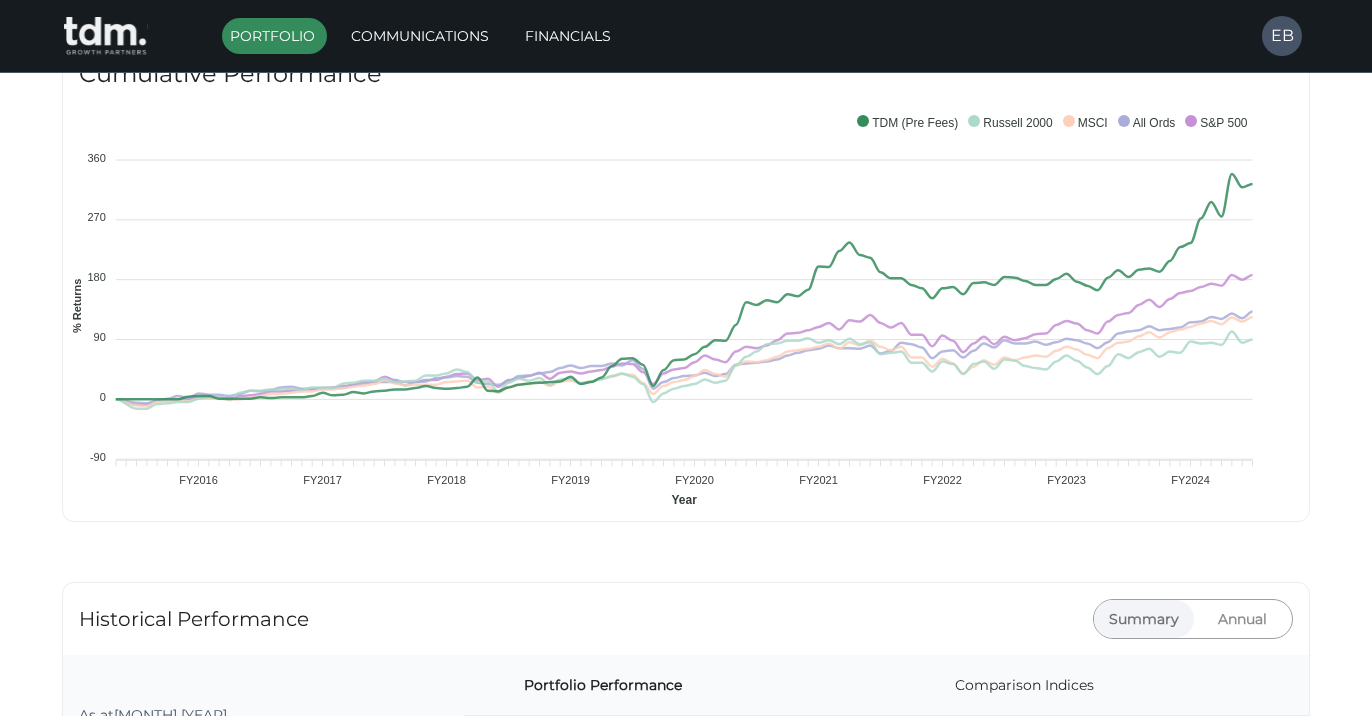 scroll, scrollTop: 0, scrollLeft: 0, axis: both 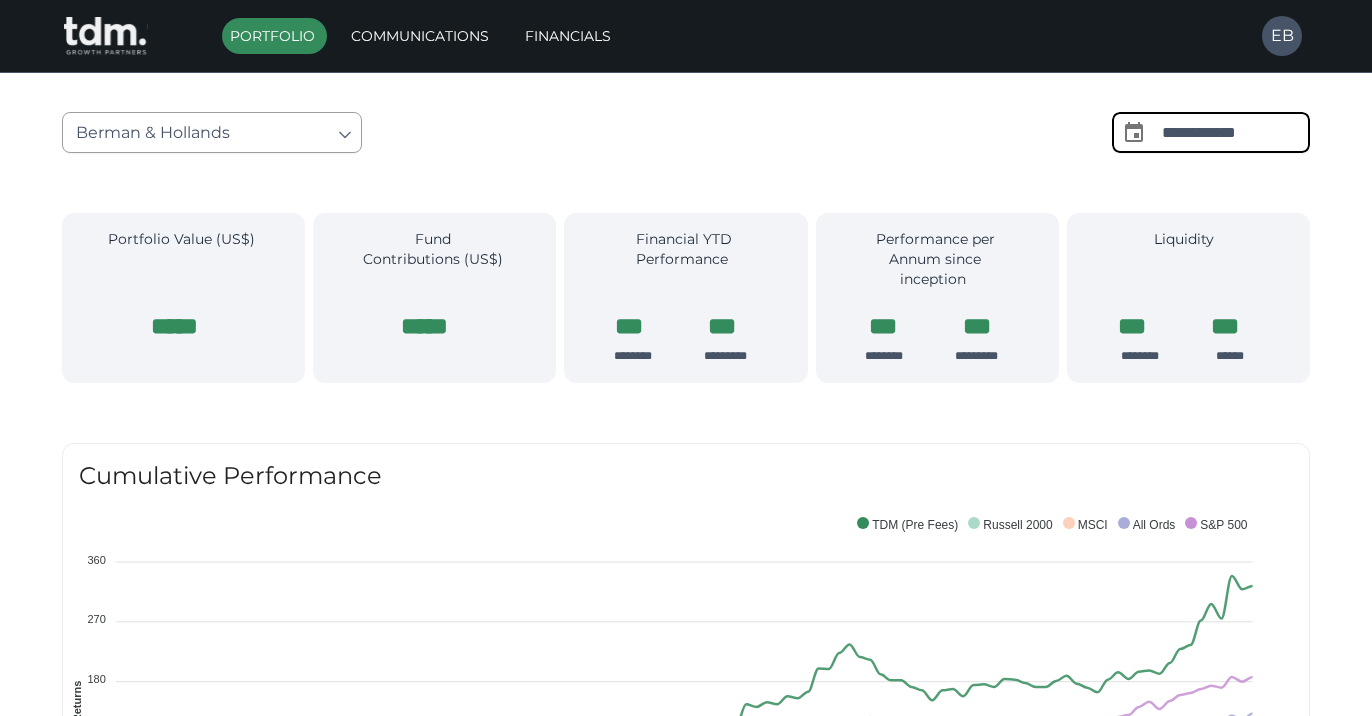 click on "**********" at bounding box center [1236, 132] 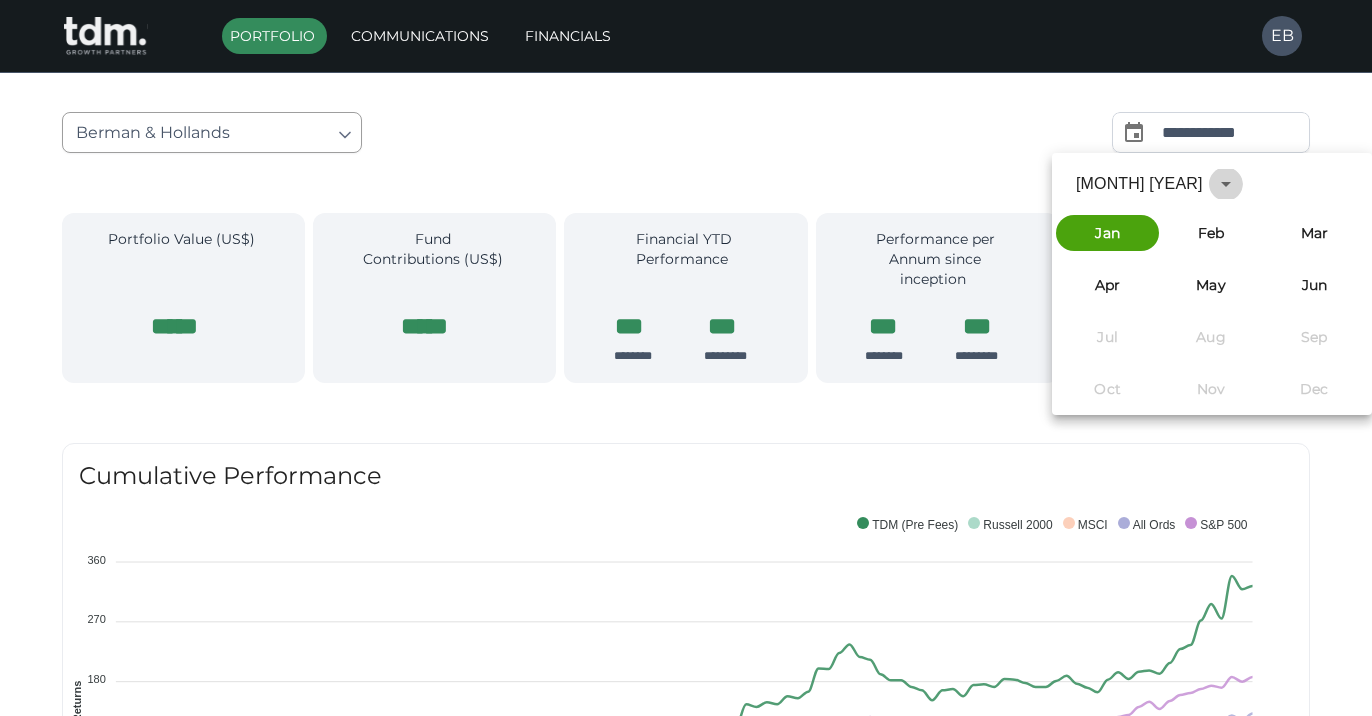 click 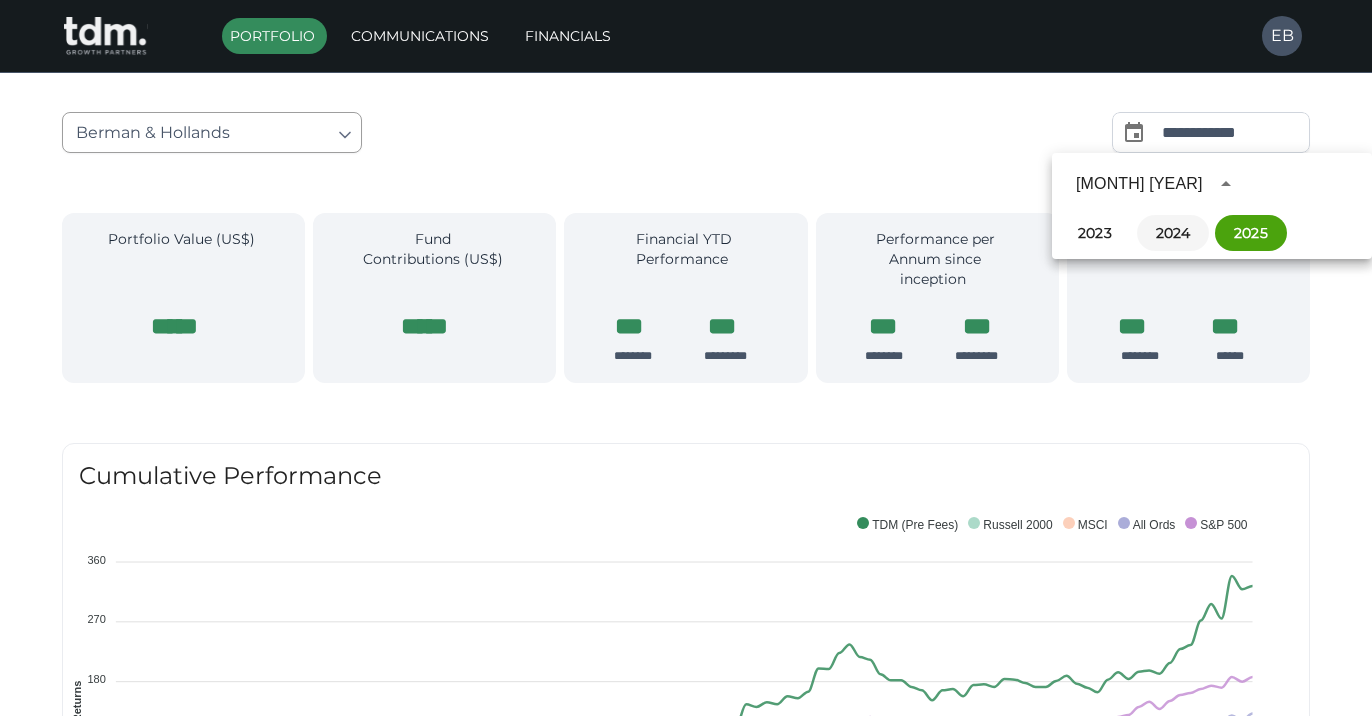 click on "2024" at bounding box center [1173, 233] 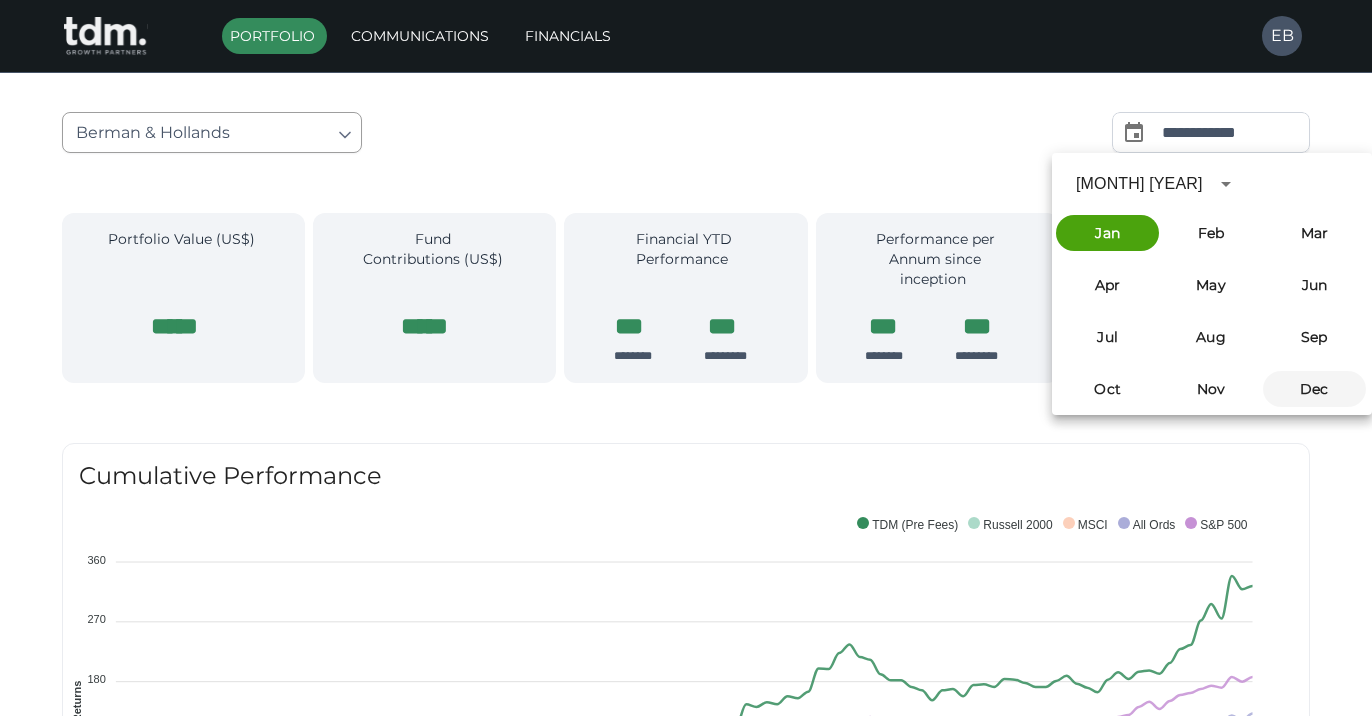 click on "Dec" at bounding box center [1314, 389] 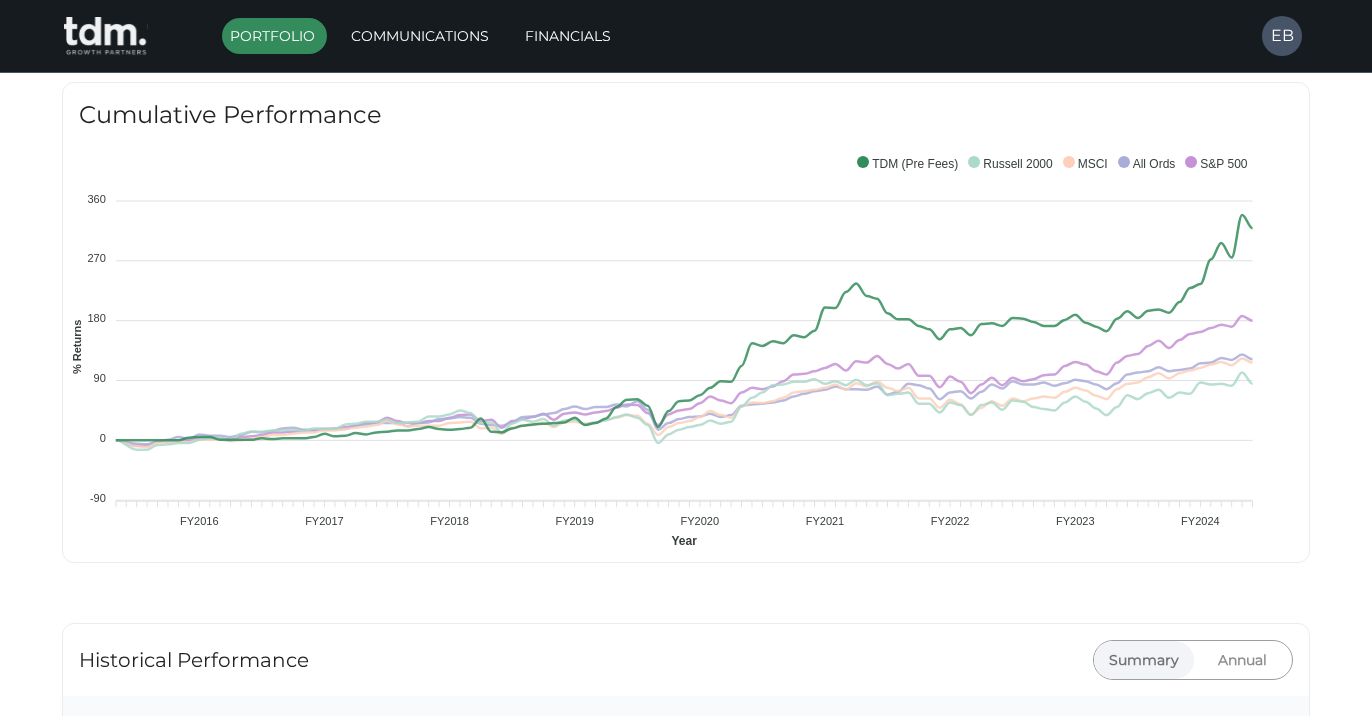 scroll, scrollTop: 0, scrollLeft: 0, axis: both 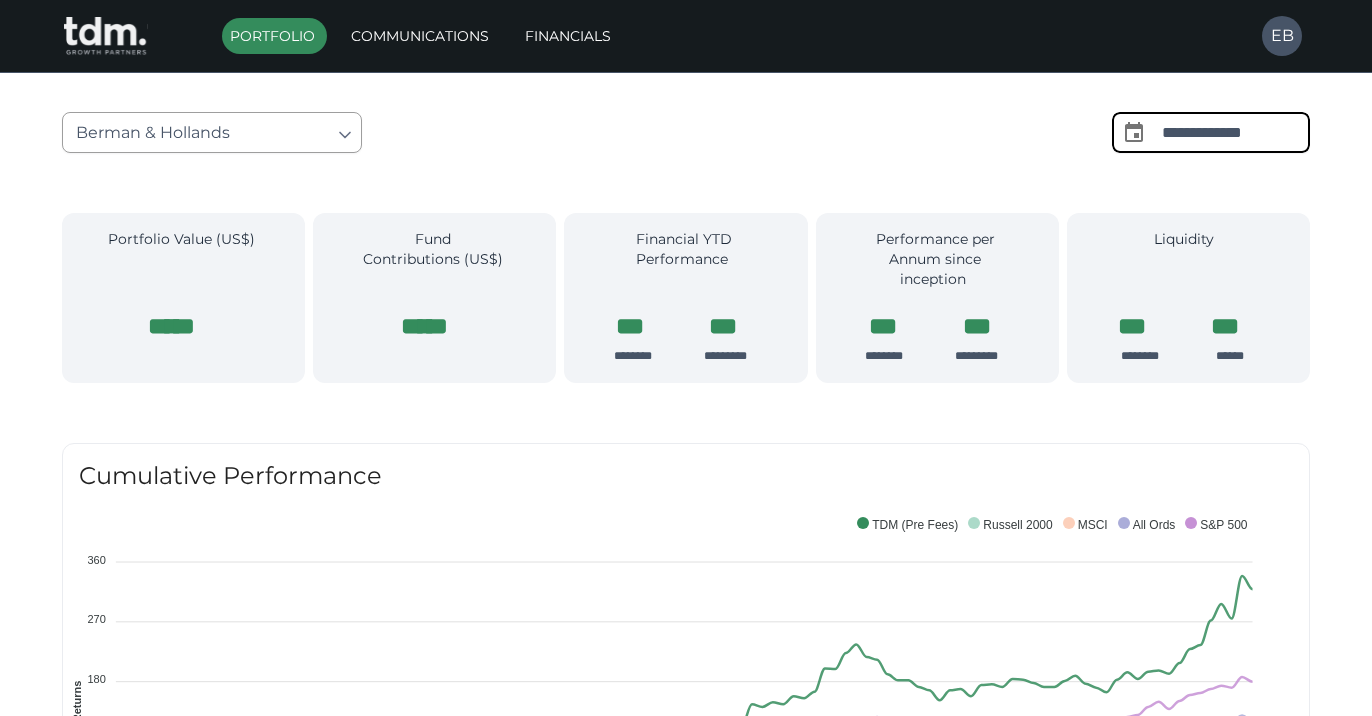 click on "Communications" at bounding box center [422, 36] 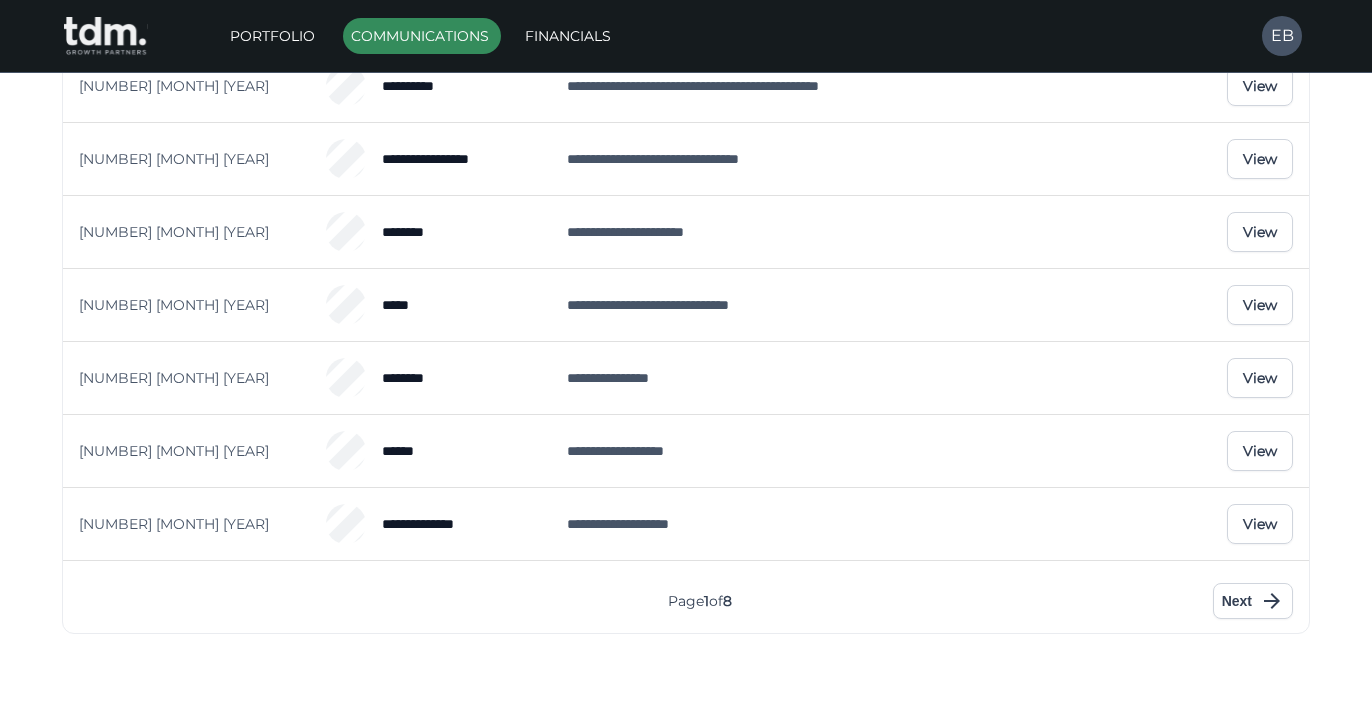scroll, scrollTop: 1266, scrollLeft: 0, axis: vertical 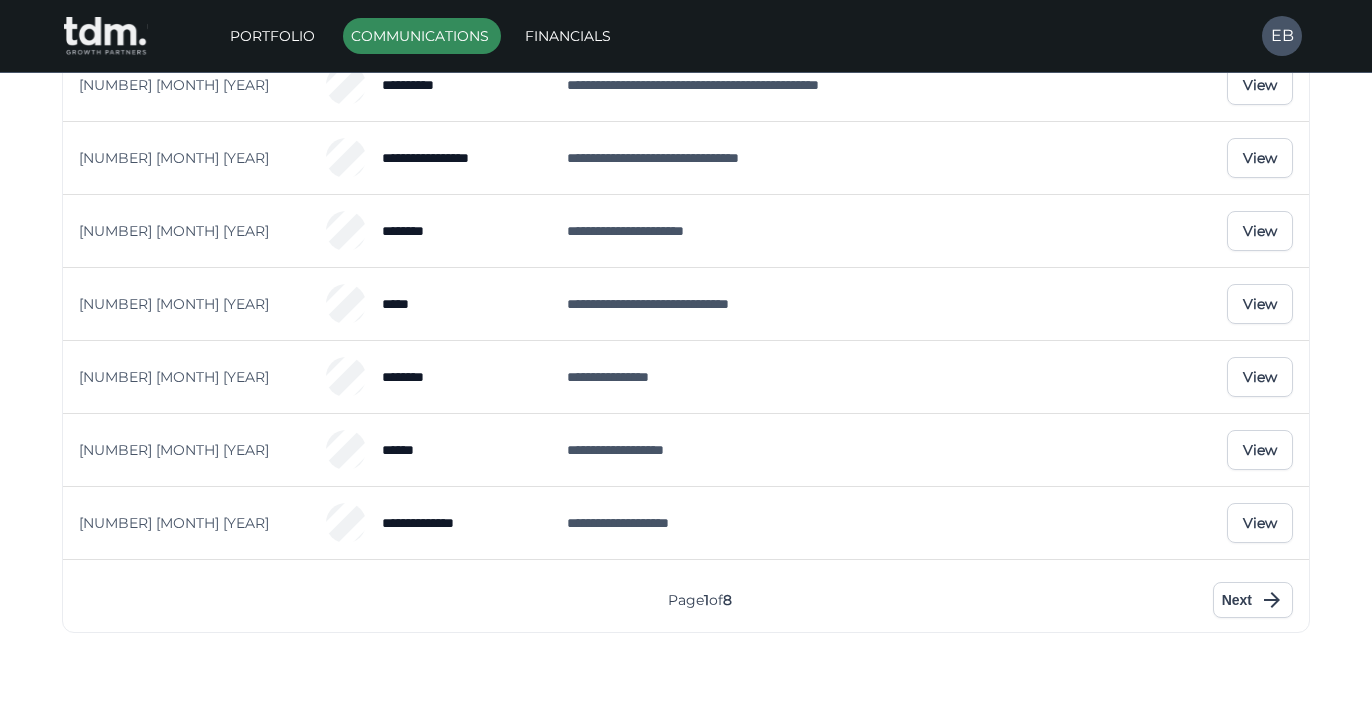 click on "Next" at bounding box center (1253, 600) 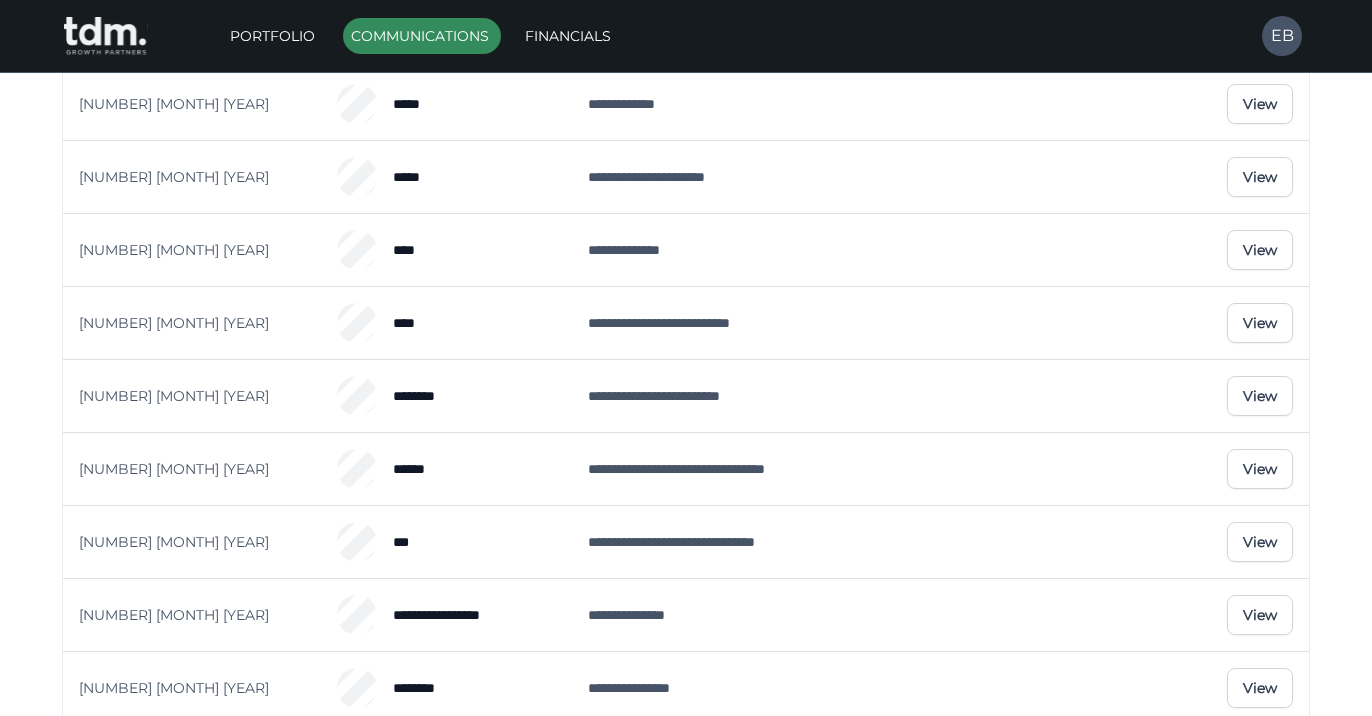 scroll, scrollTop: 599, scrollLeft: 0, axis: vertical 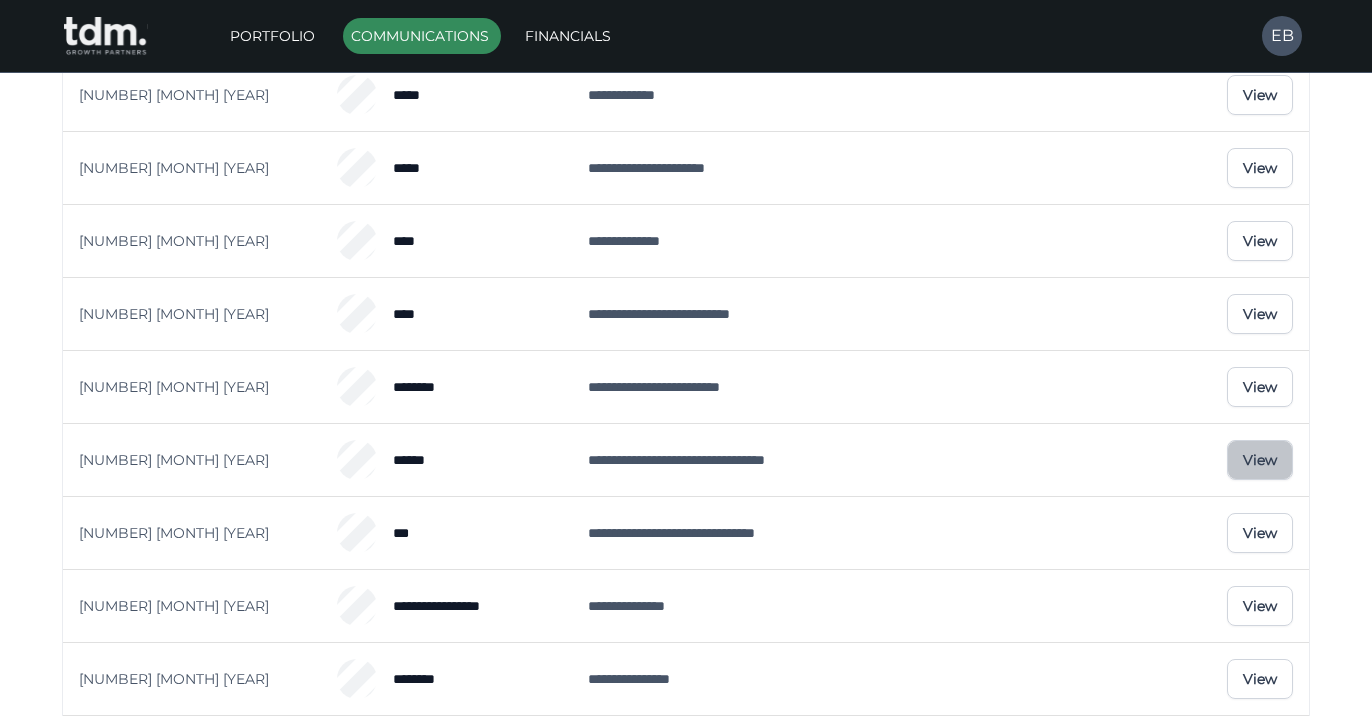 click on "View" at bounding box center [1260, 460] 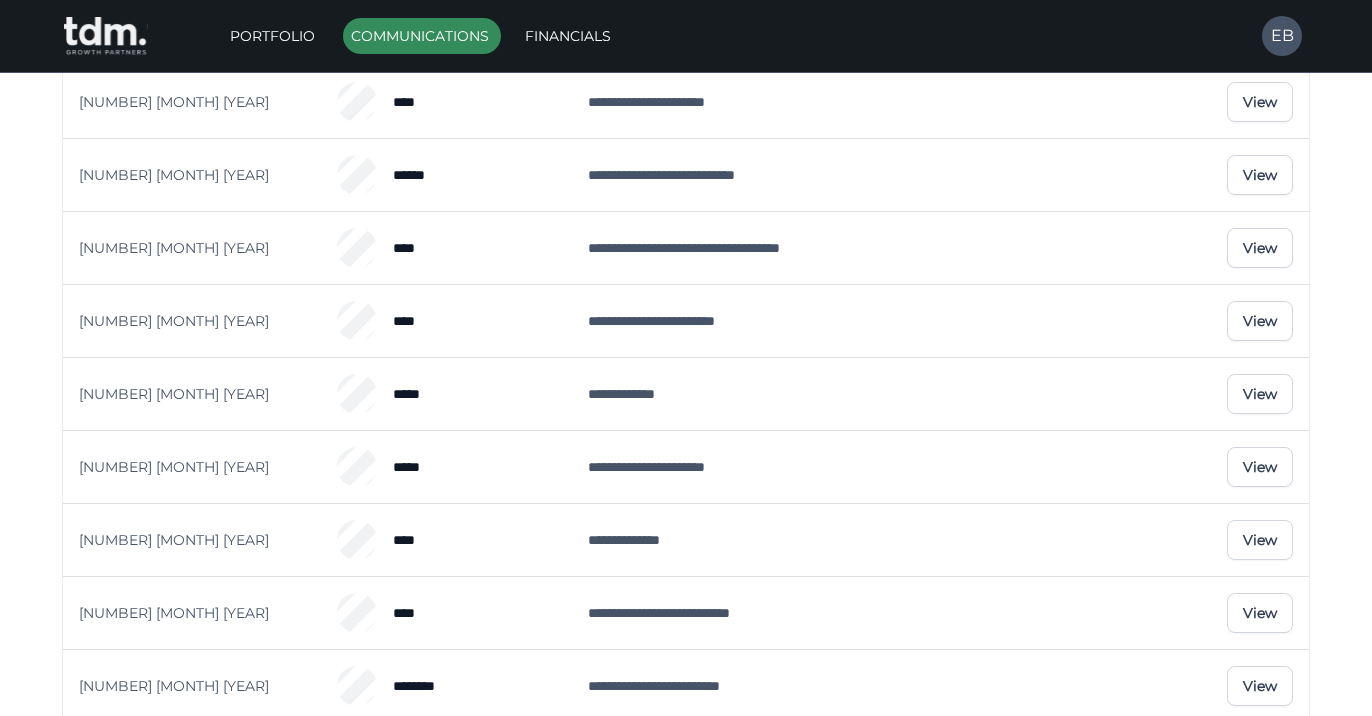 scroll, scrollTop: 326, scrollLeft: 0, axis: vertical 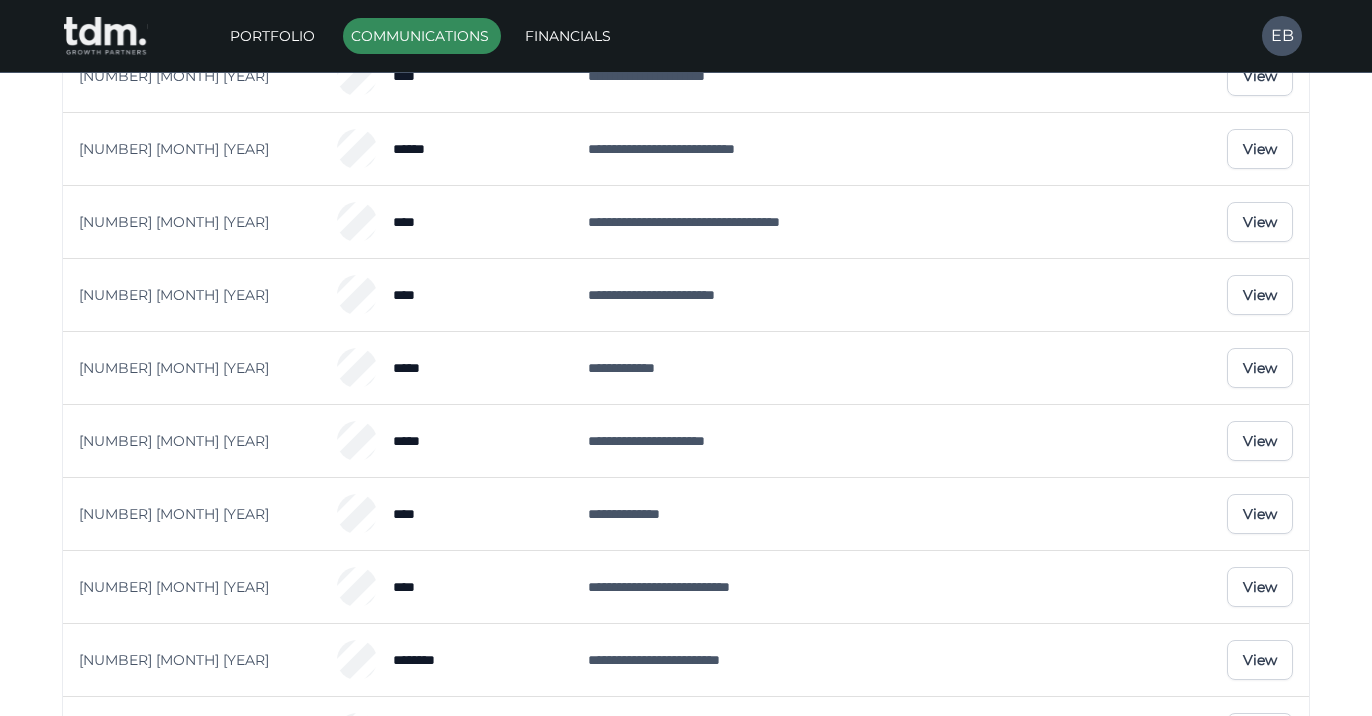 click on "**********" at bounding box center [847, 295] 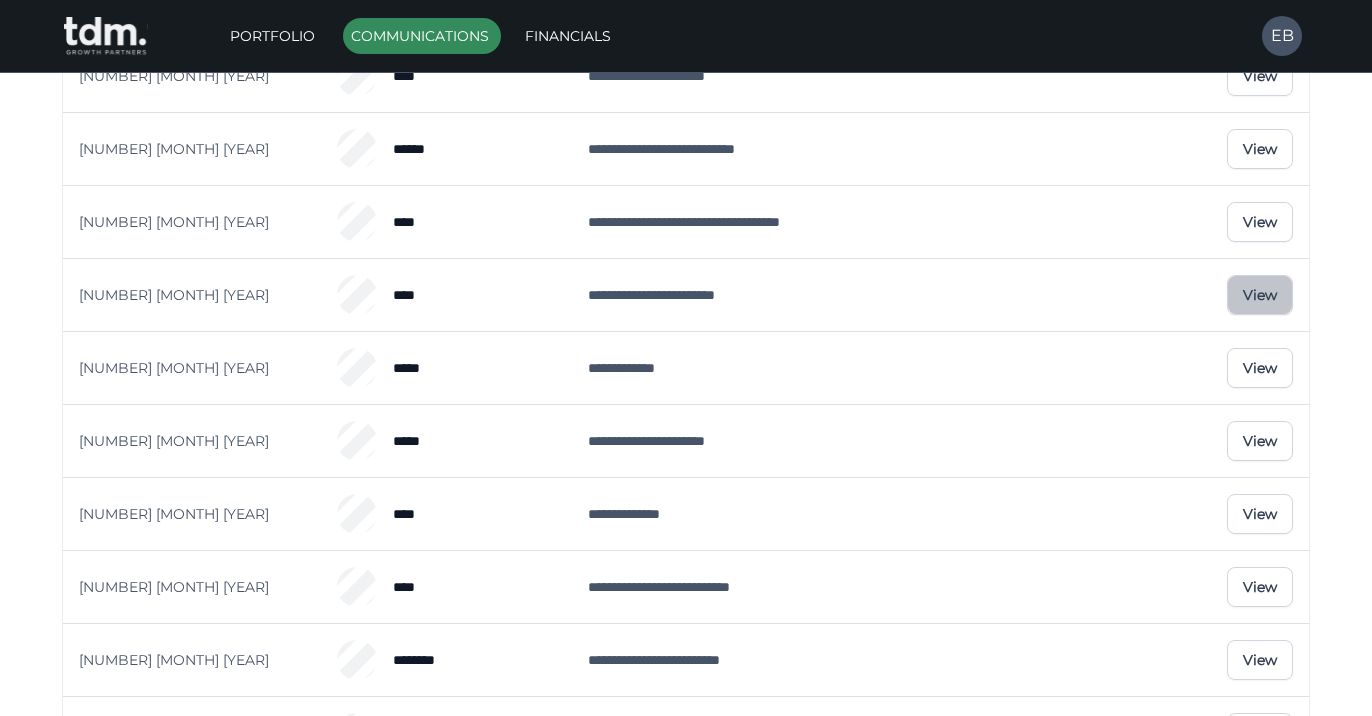click on "View" at bounding box center [1260, 295] 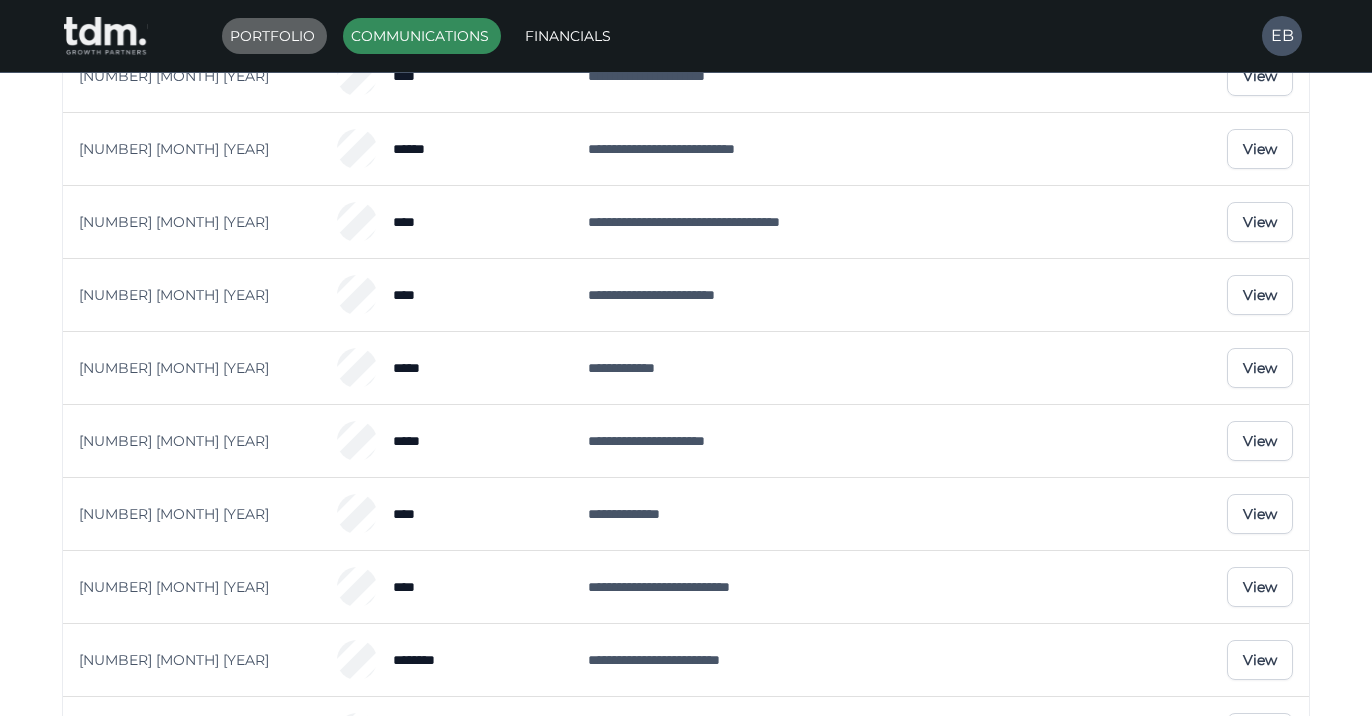 click on "Portfolio" at bounding box center (274, 36) 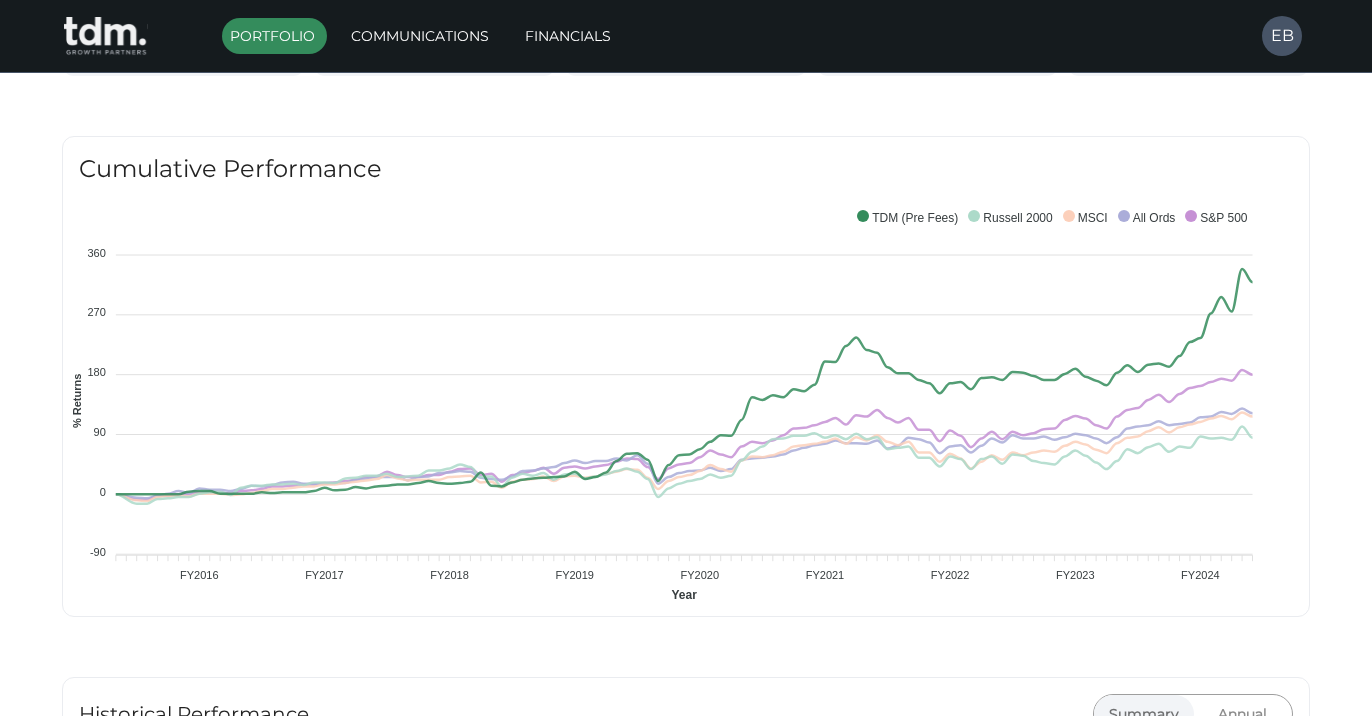 scroll, scrollTop: 0, scrollLeft: 0, axis: both 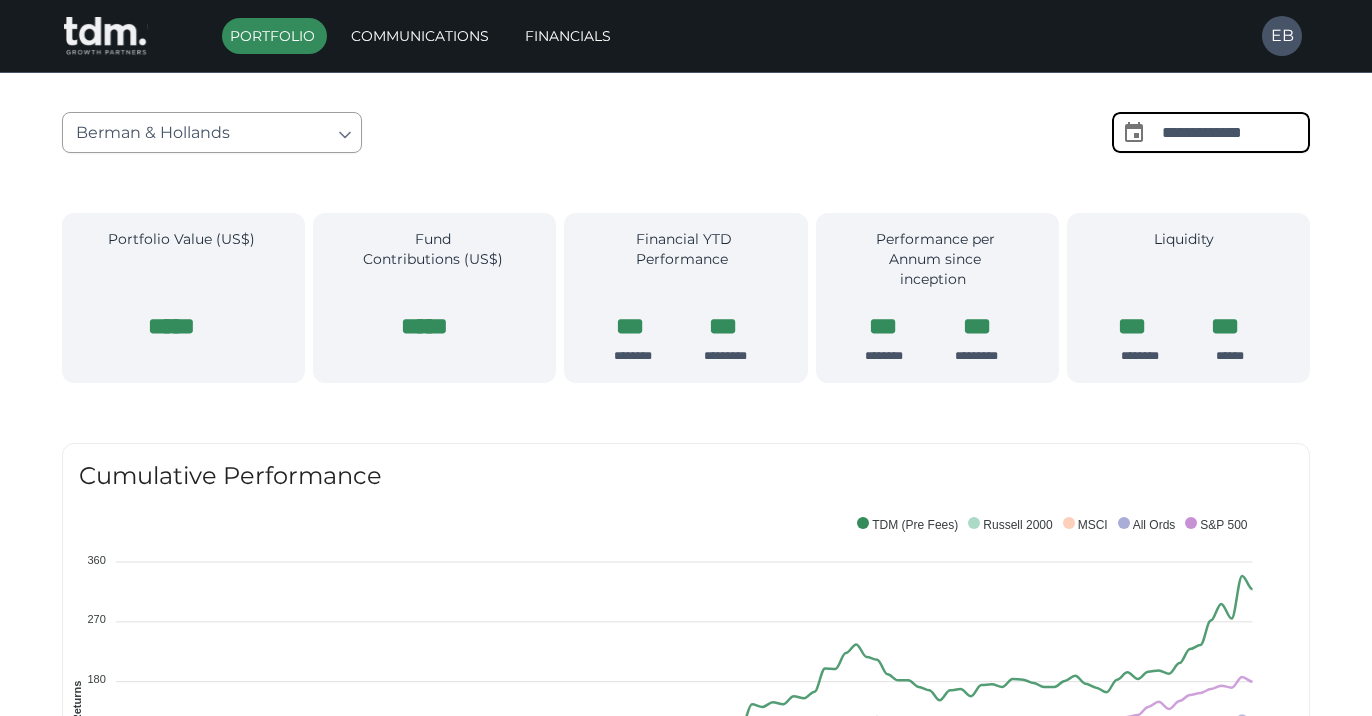 click on "**********" at bounding box center (1236, 132) 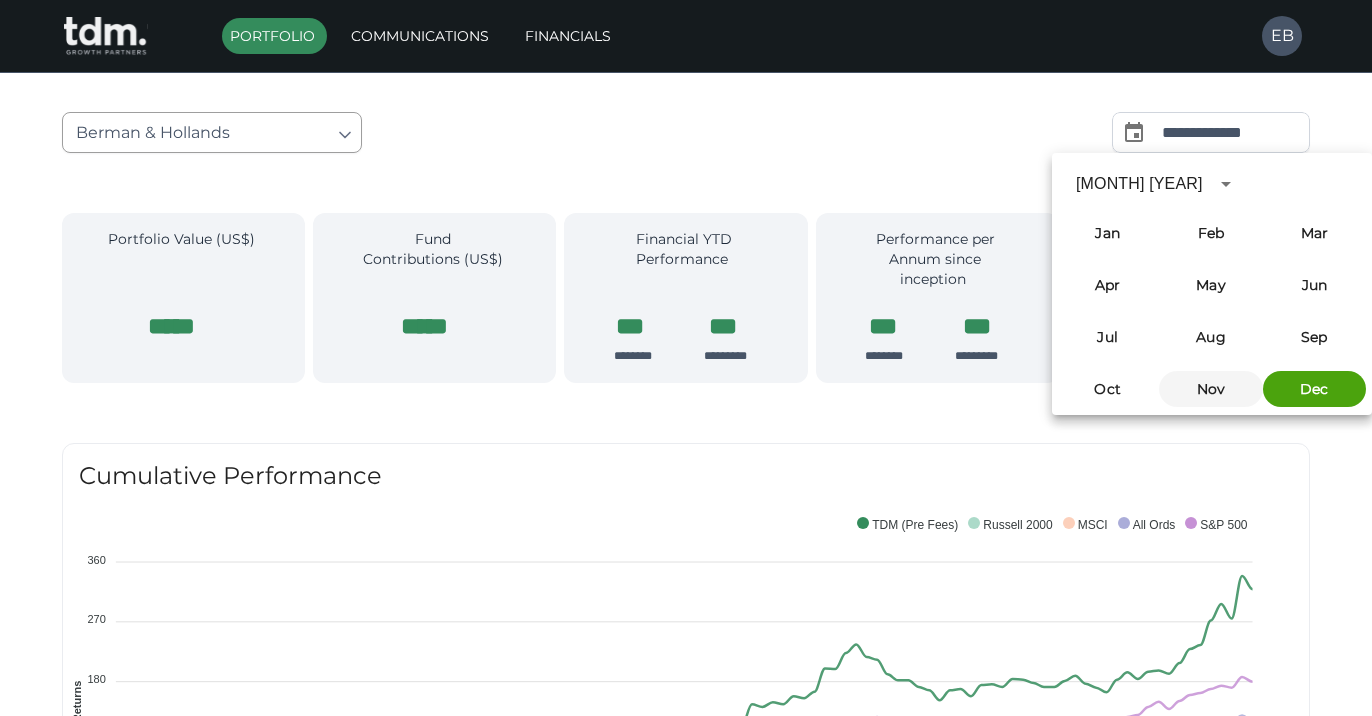 click on "Nov" at bounding box center (1210, 389) 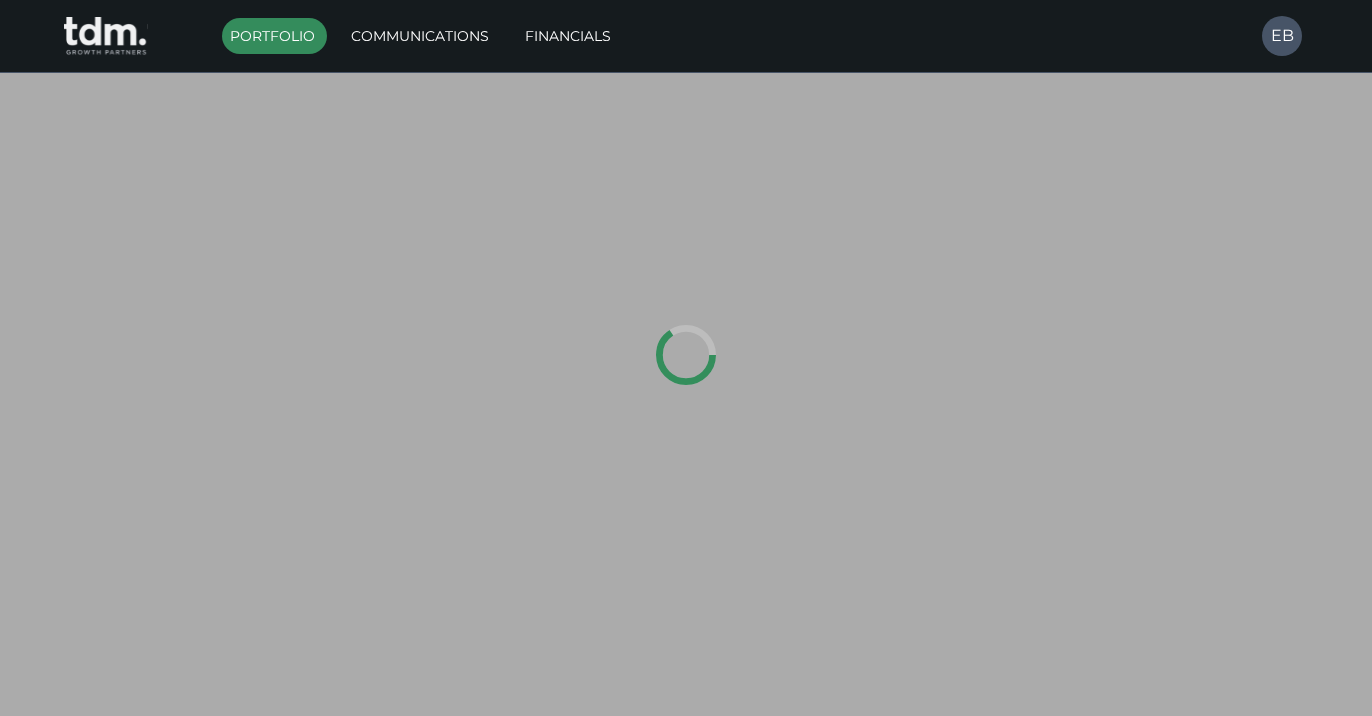 scroll, scrollTop: 0, scrollLeft: 0, axis: both 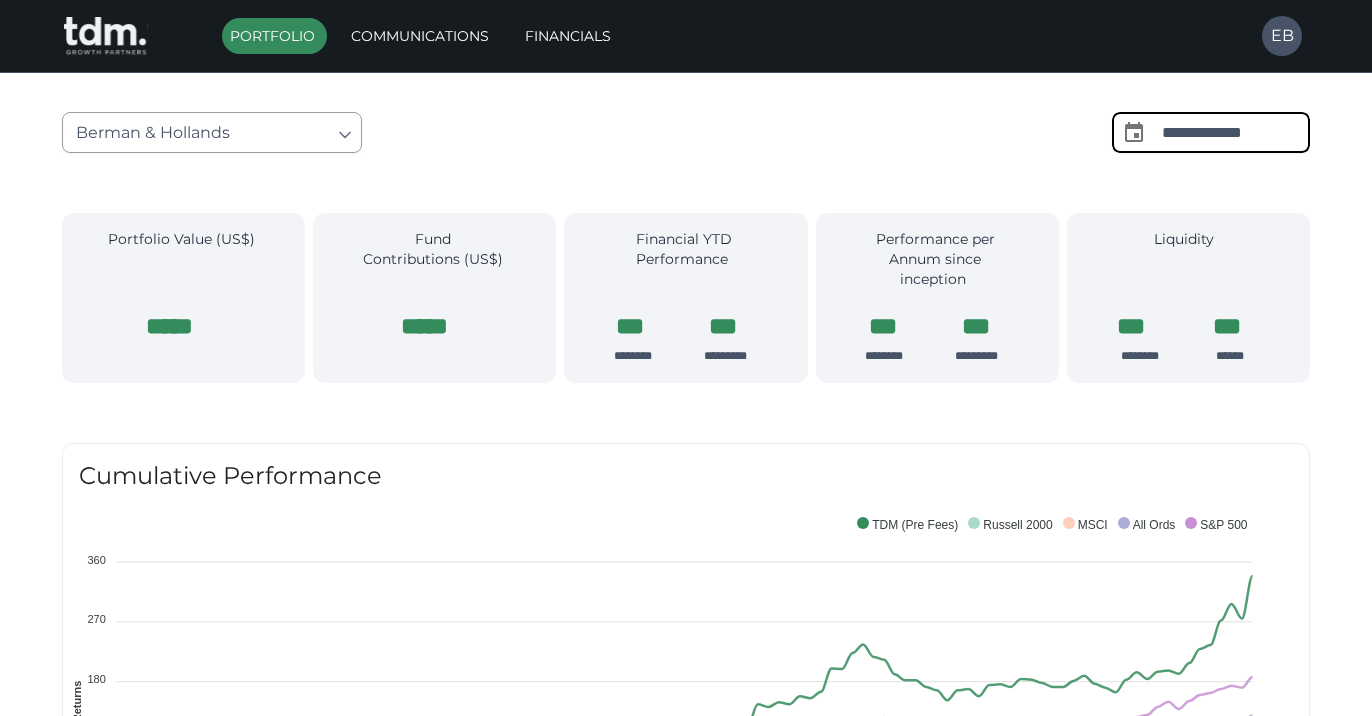 click on "**********" at bounding box center (1236, 132) 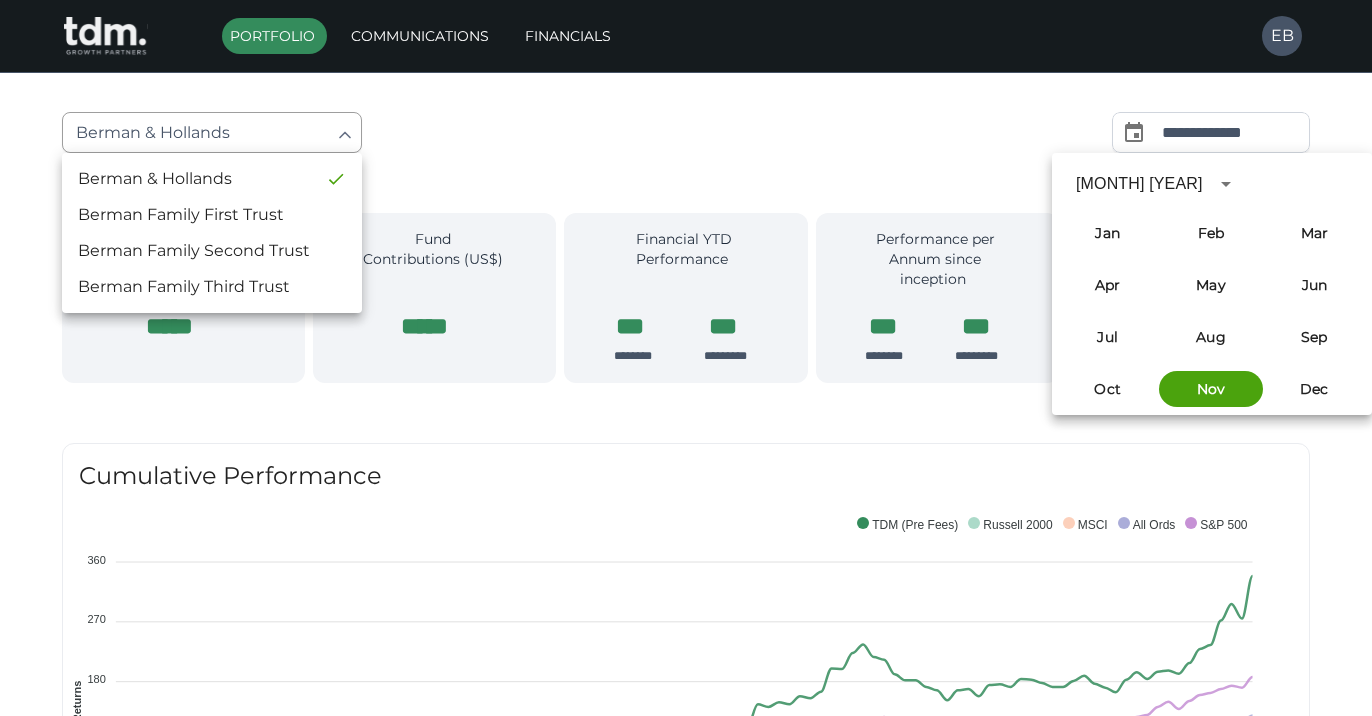 click on "**********" at bounding box center [686, 1354] 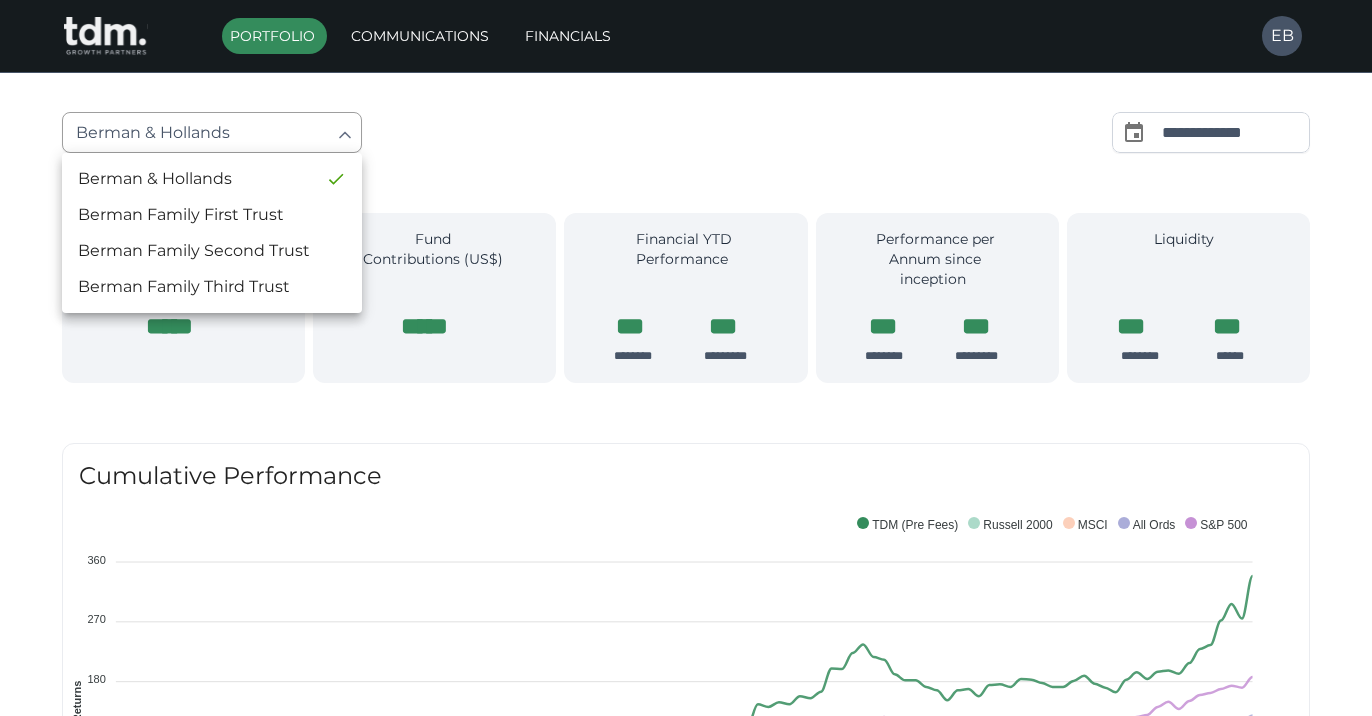 click at bounding box center [686, 358] 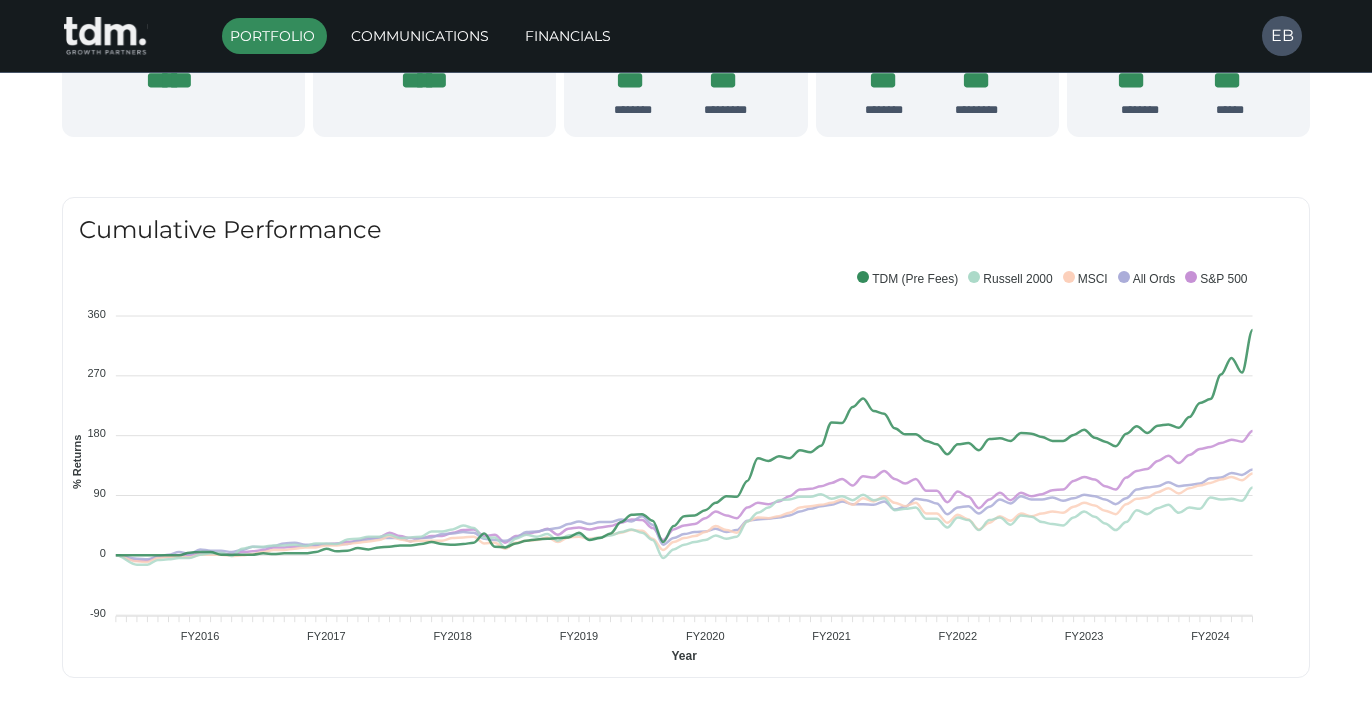 scroll, scrollTop: 0, scrollLeft: 0, axis: both 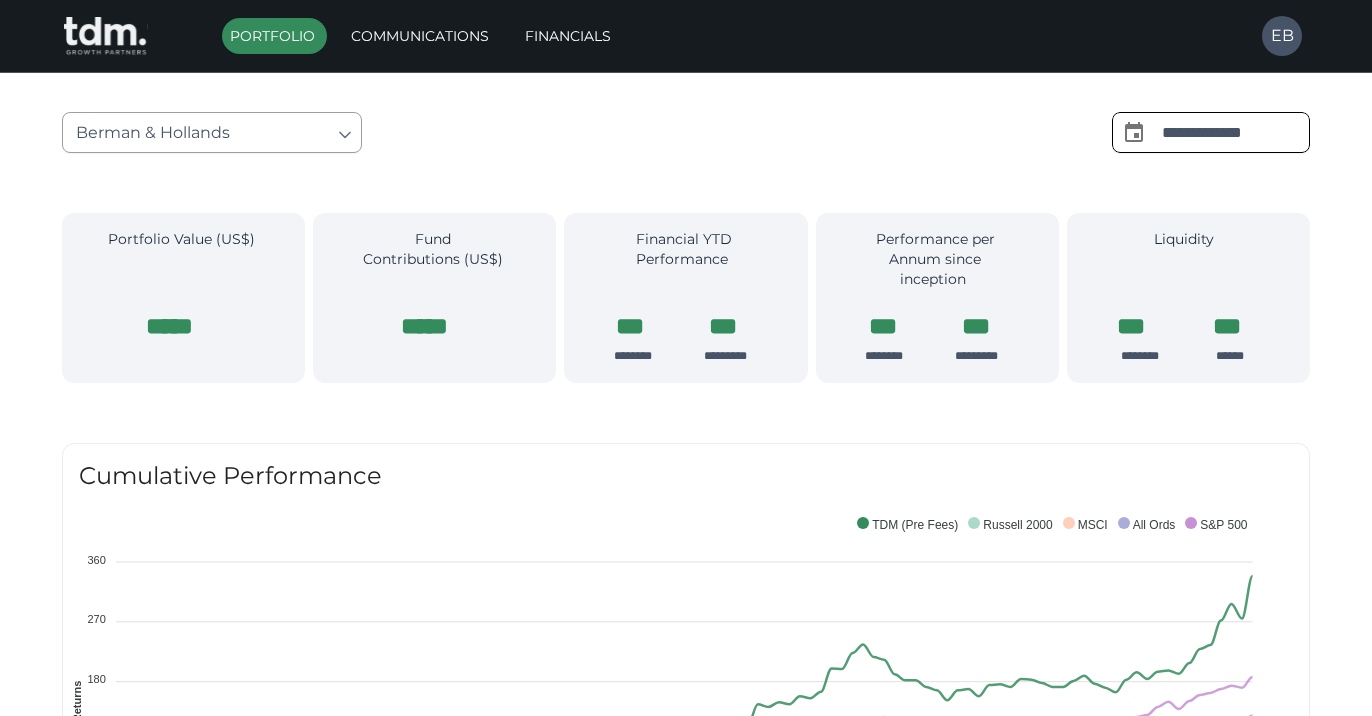 click on "**********" at bounding box center [1236, 132] 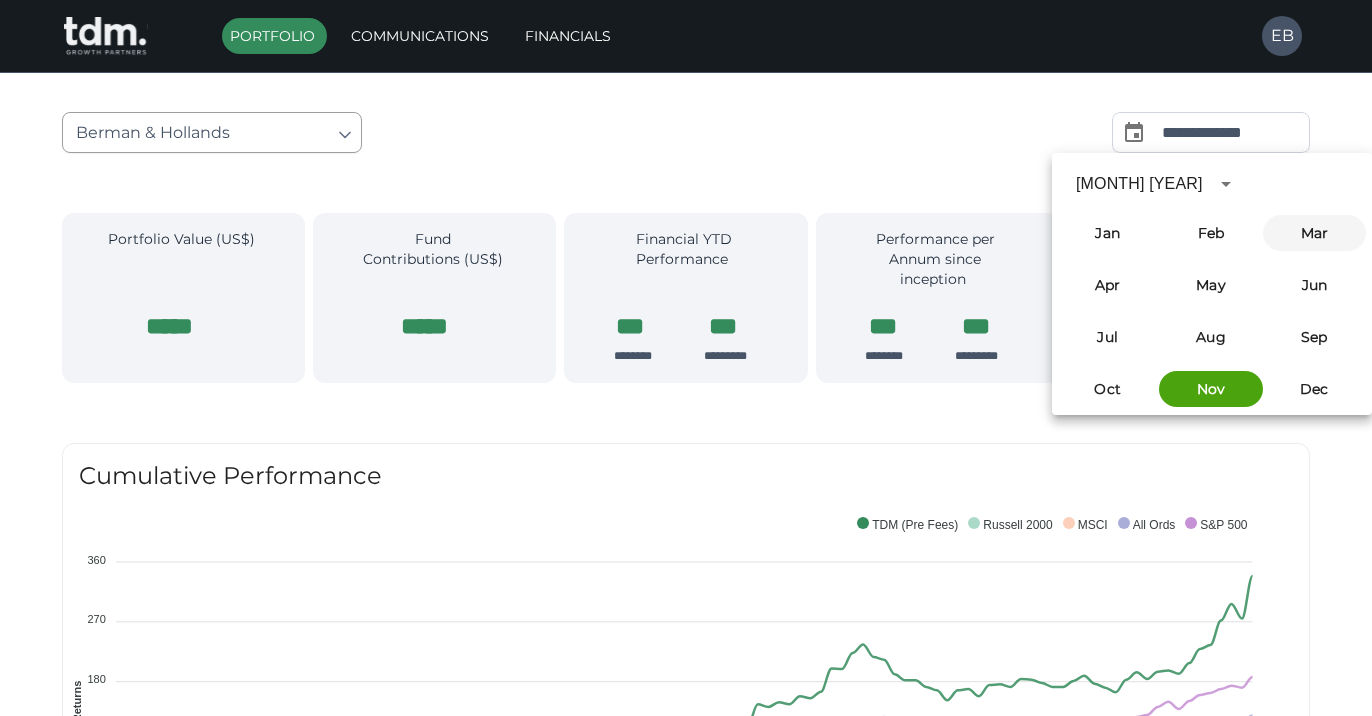 click on "Mar" at bounding box center [1314, 233] 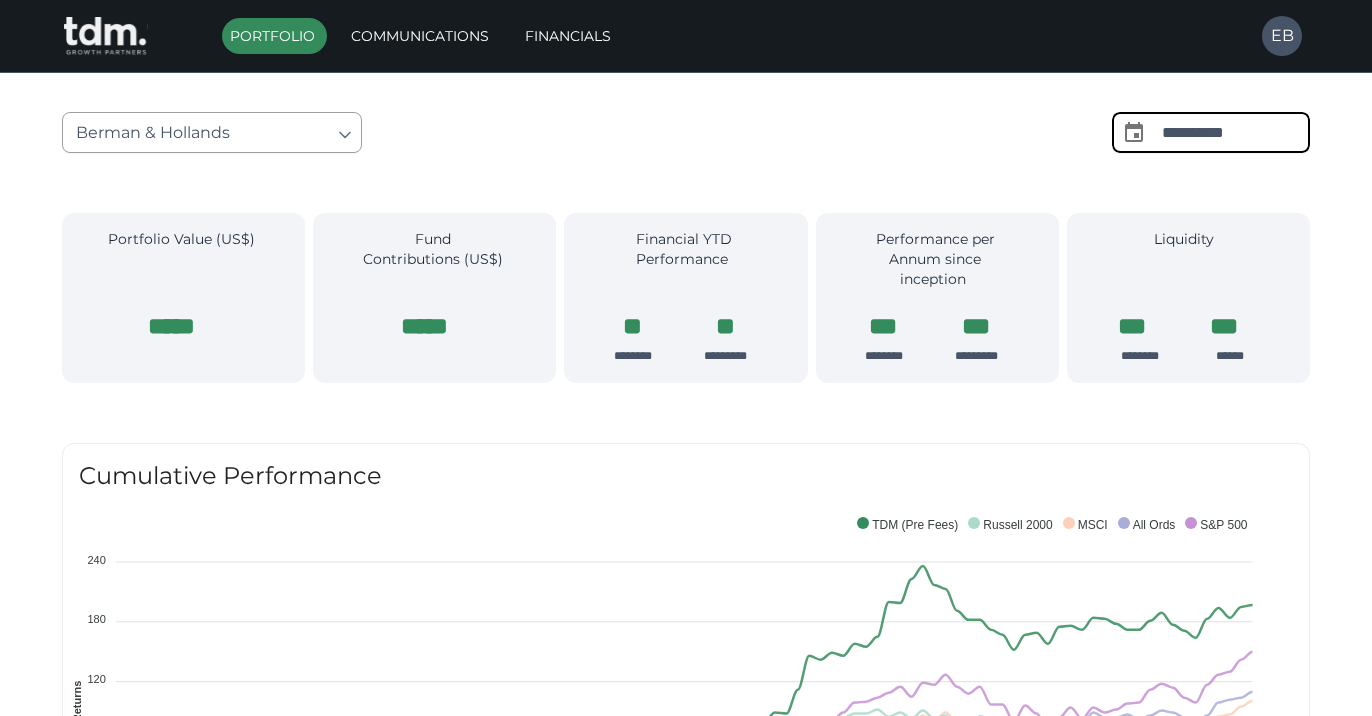 scroll, scrollTop: 8, scrollLeft: 0, axis: vertical 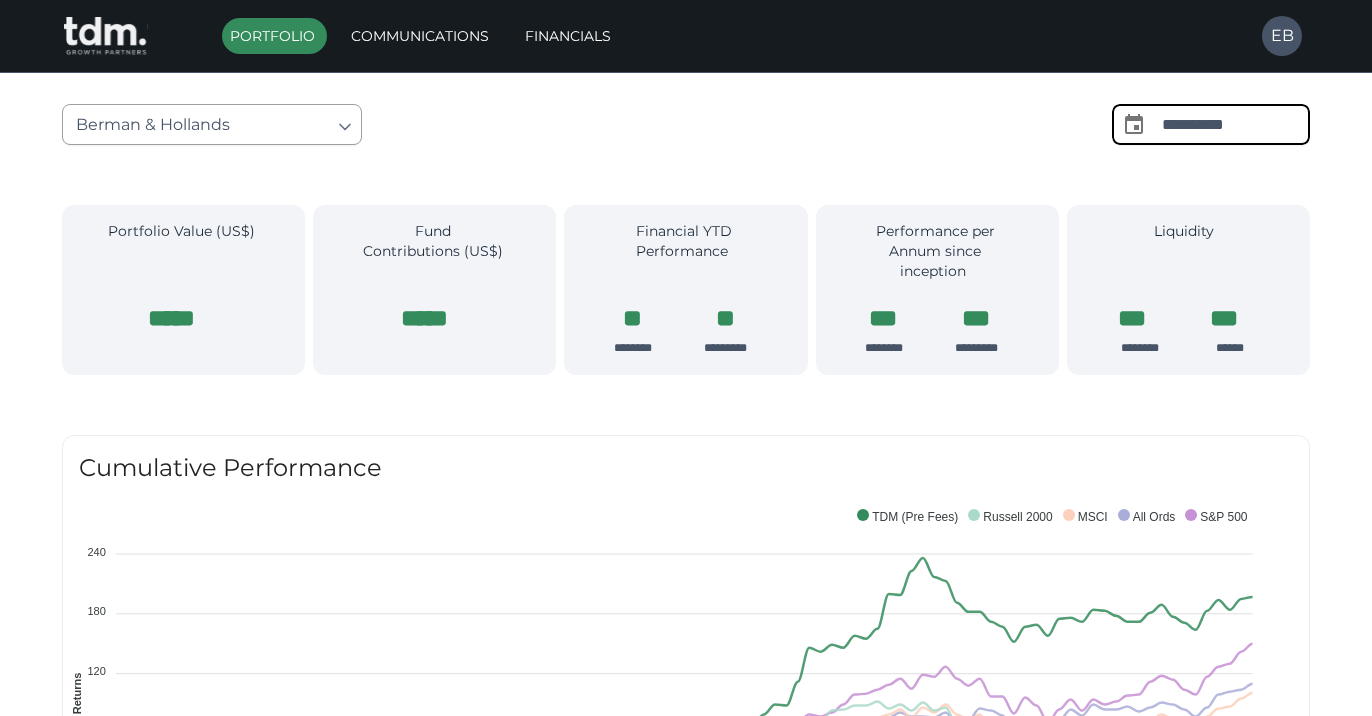 click on "**********" at bounding box center (1236, 124) 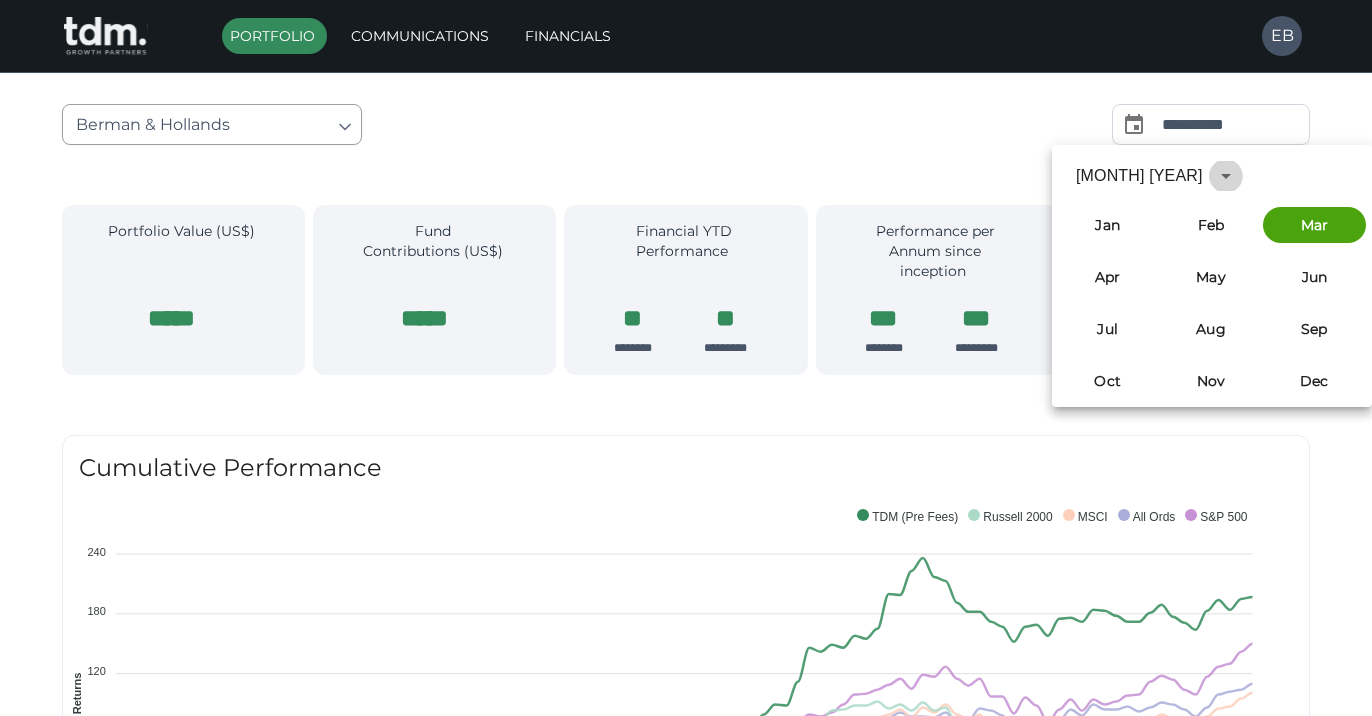 click 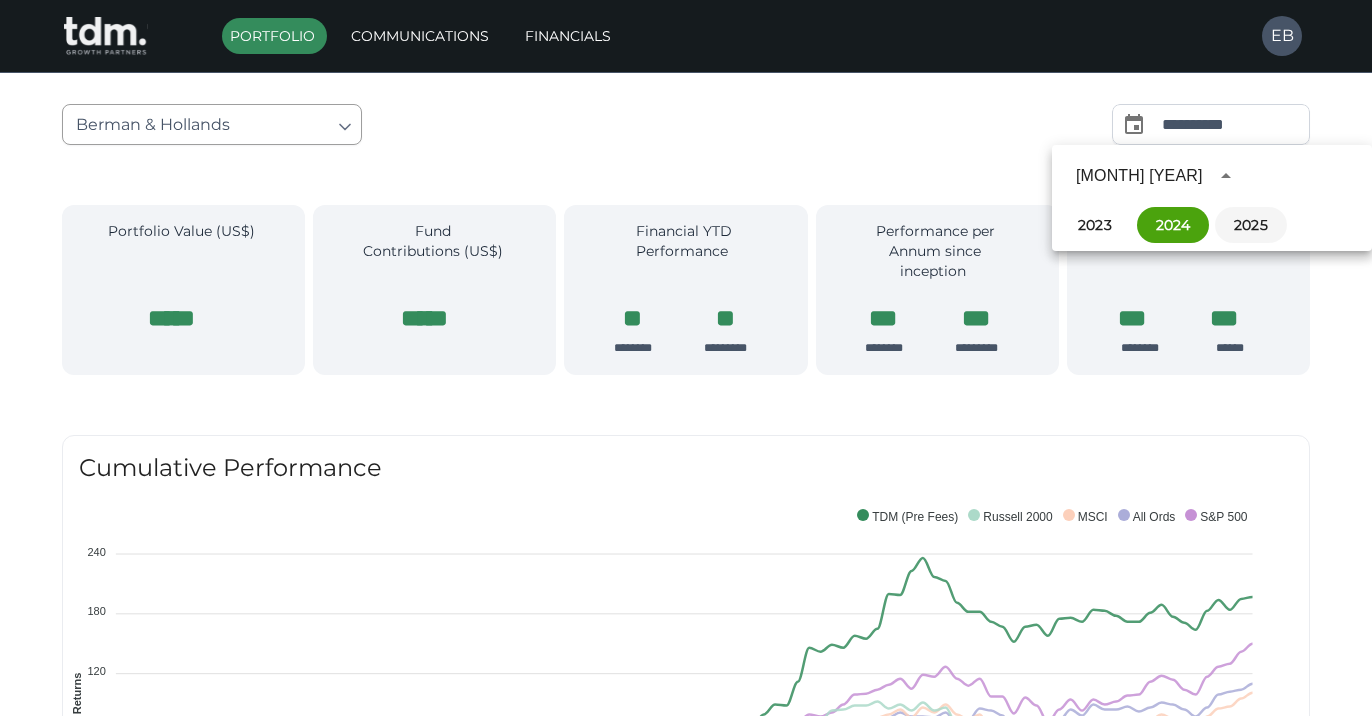 click on "2025" at bounding box center [1251, 225] 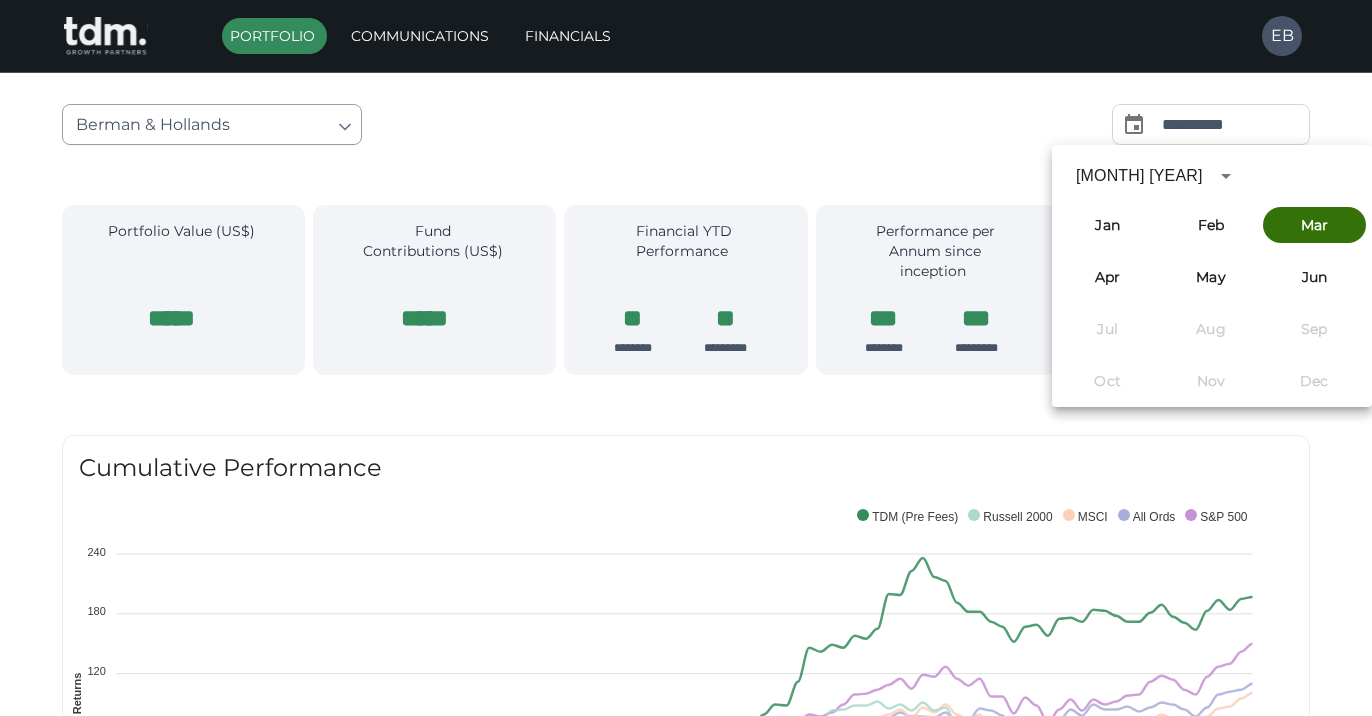 click on "Mar" at bounding box center (1314, 225) 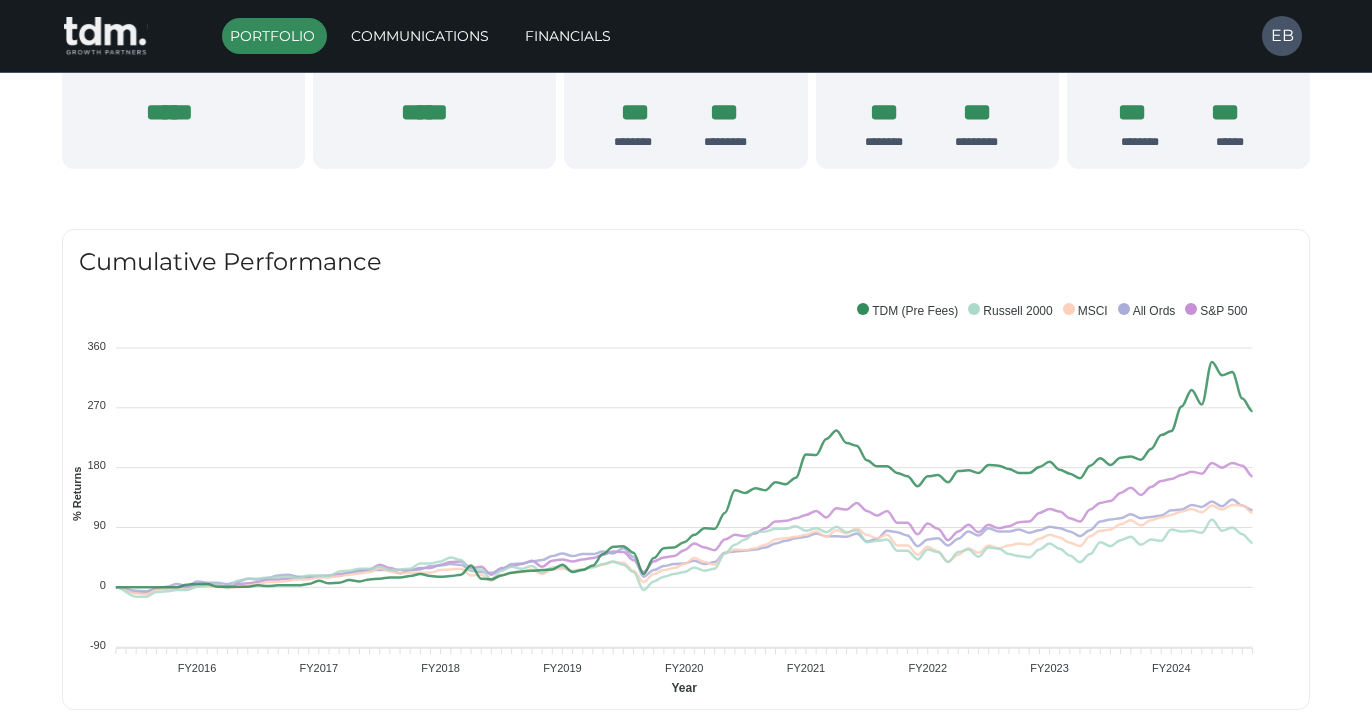 scroll, scrollTop: 0, scrollLeft: 0, axis: both 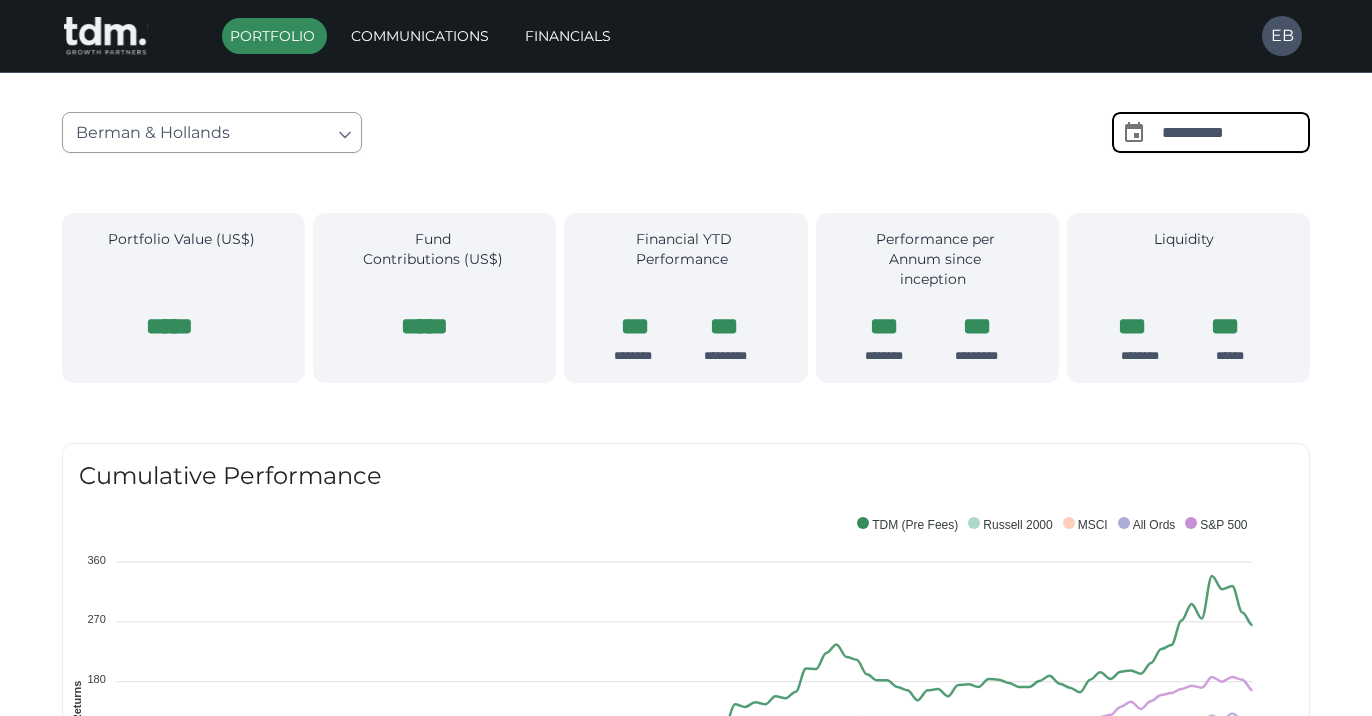 click on "**********" at bounding box center [1236, 132] 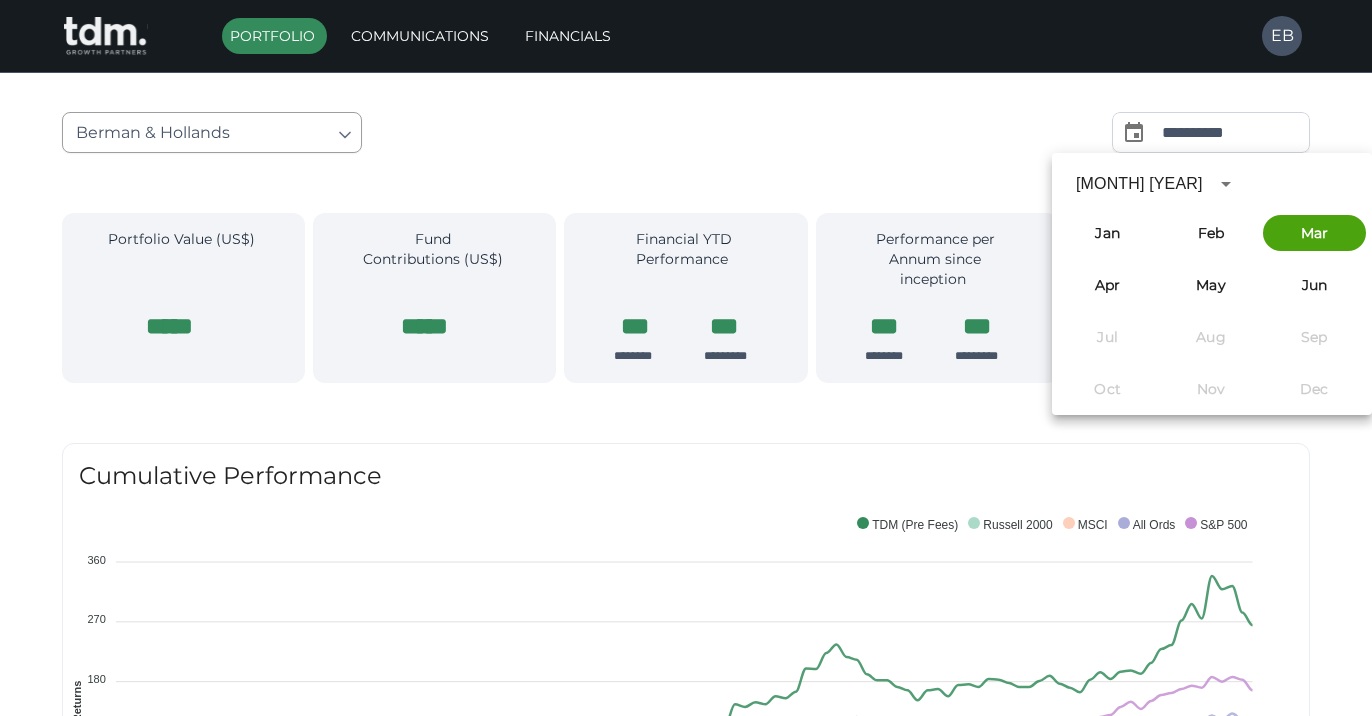 click on "[MONTH] [YEAR]" at bounding box center (1142, 184) 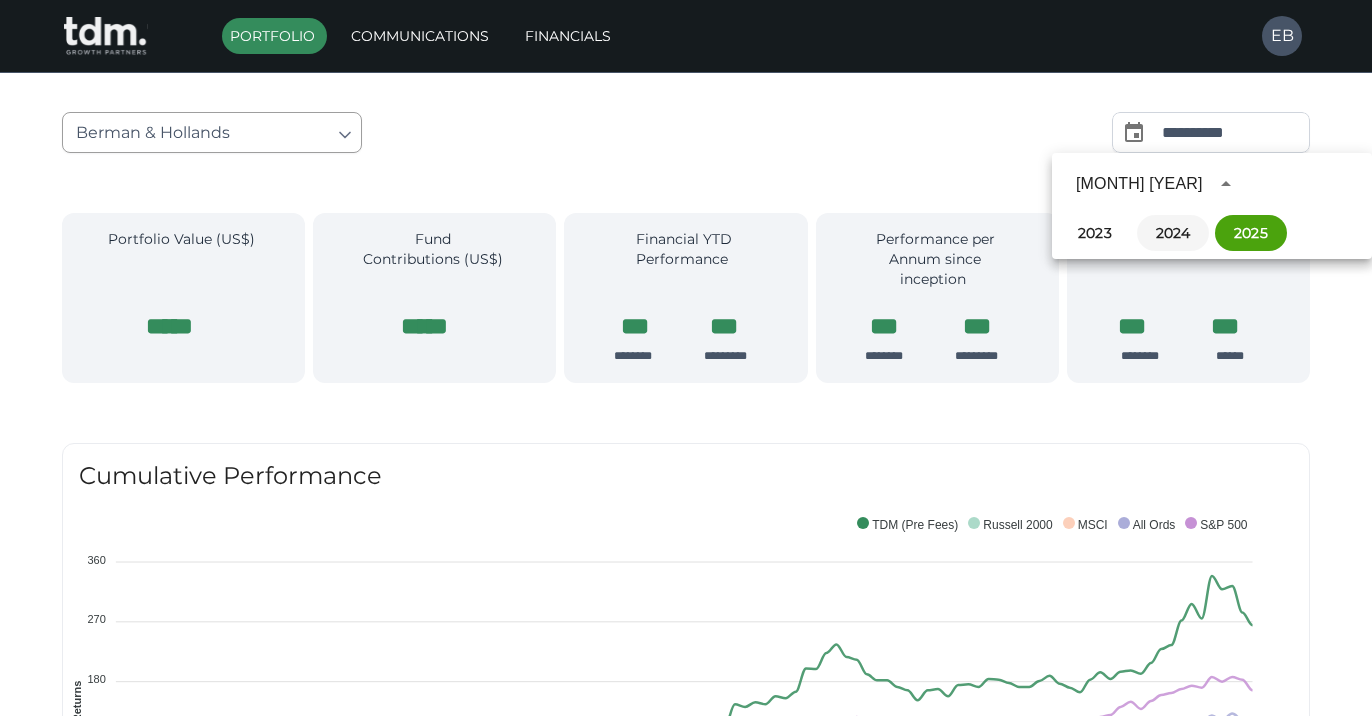 click on "2024" at bounding box center (1173, 233) 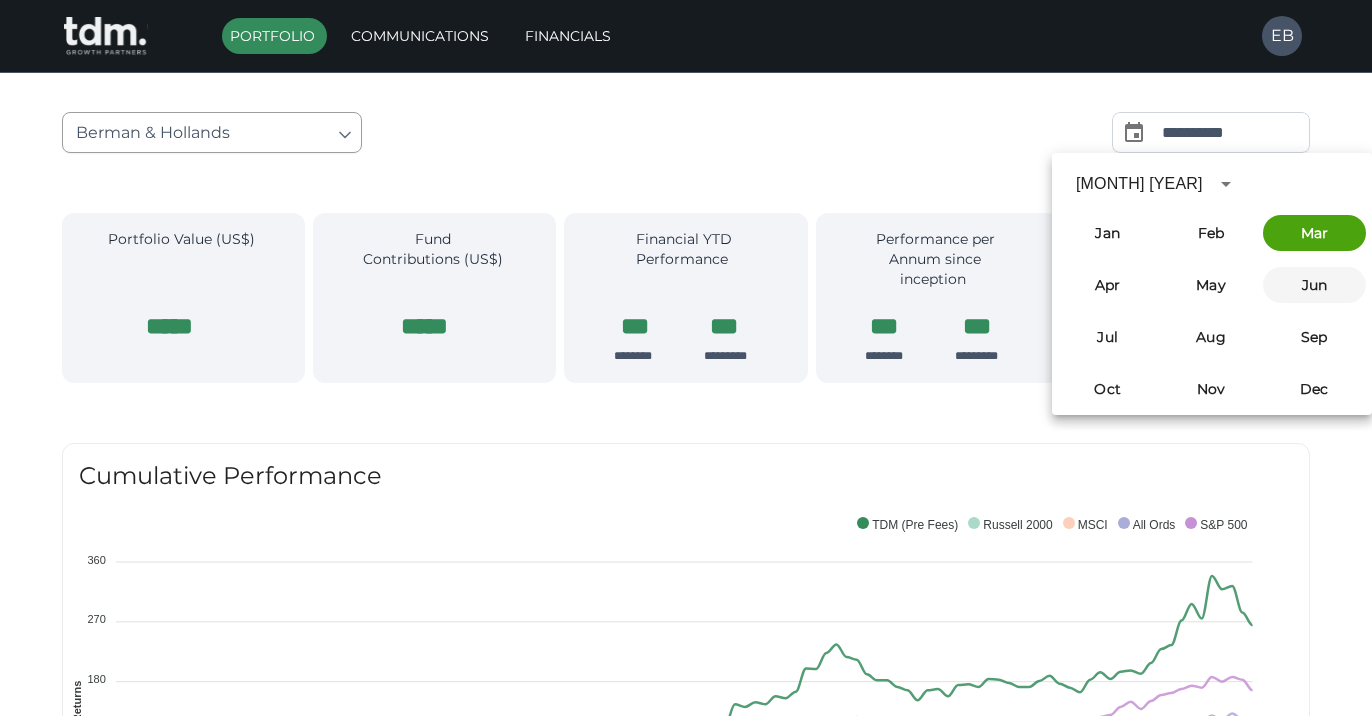 click on "Jun" at bounding box center [1314, 285] 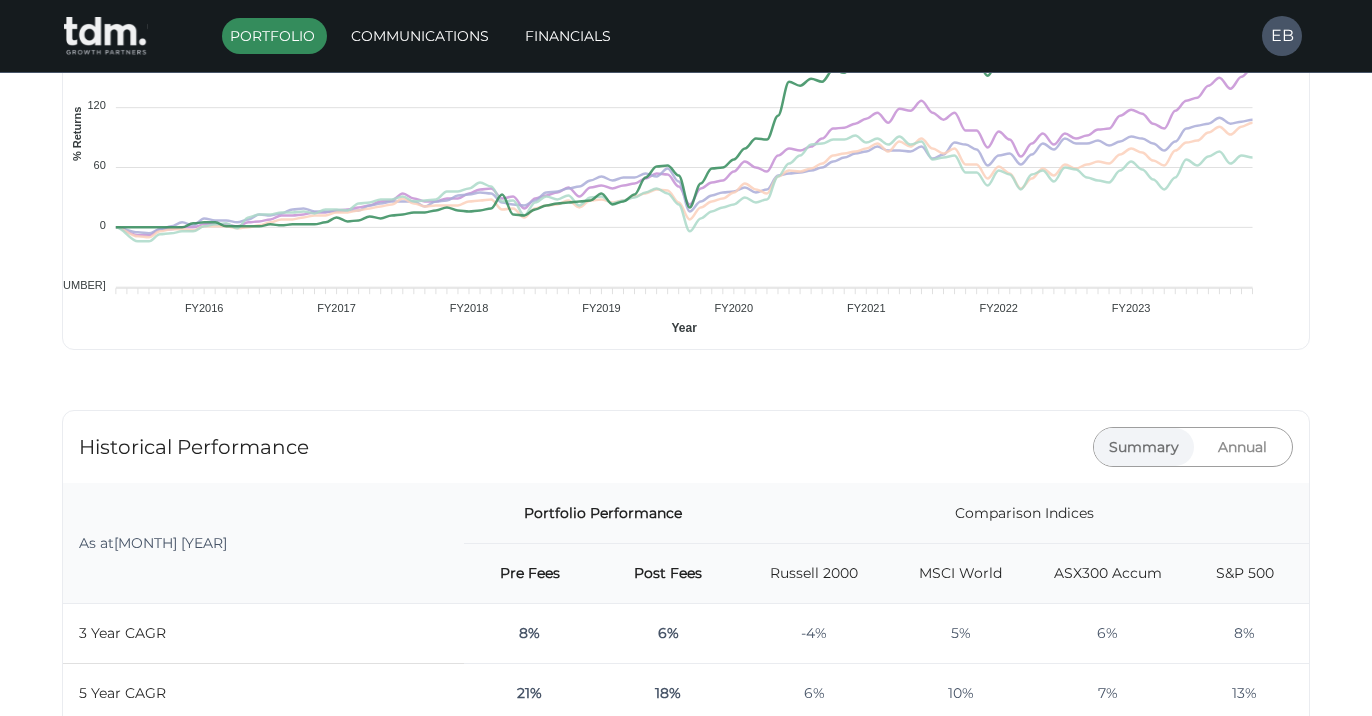 scroll, scrollTop: 0, scrollLeft: 0, axis: both 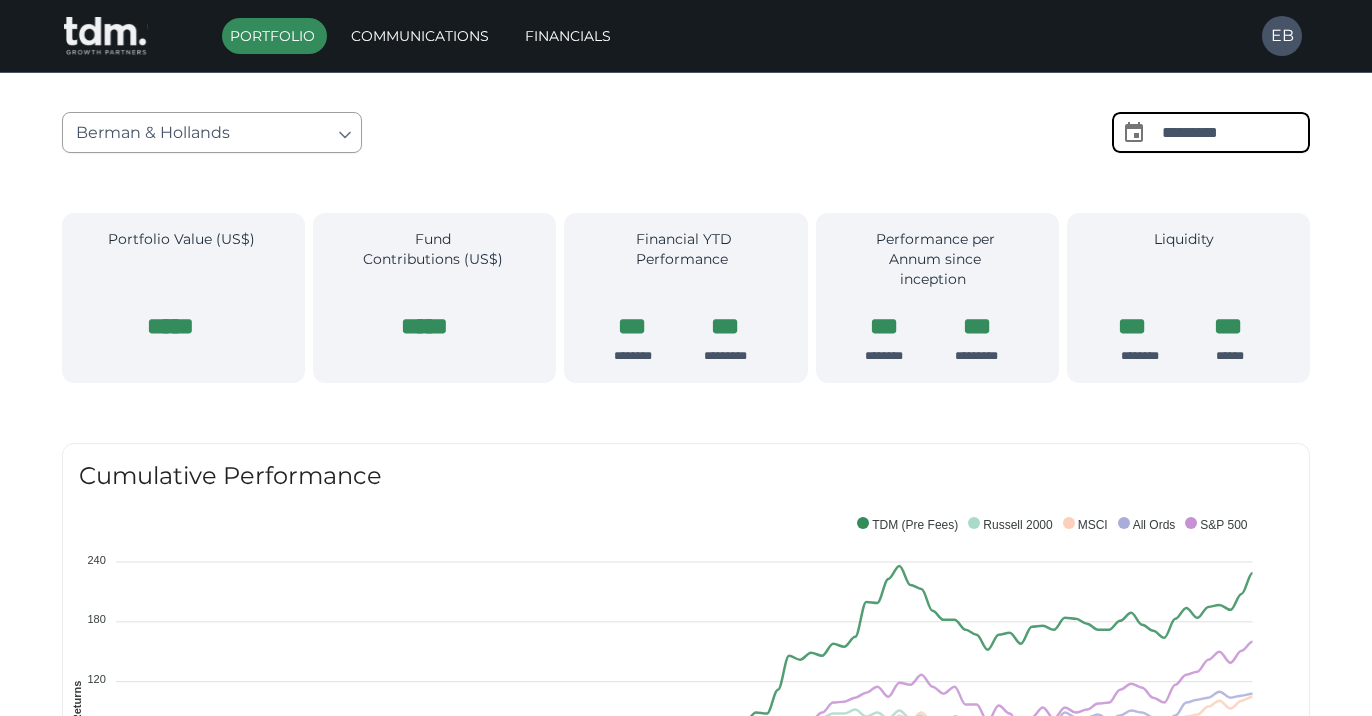click on "Communications" at bounding box center (422, 36) 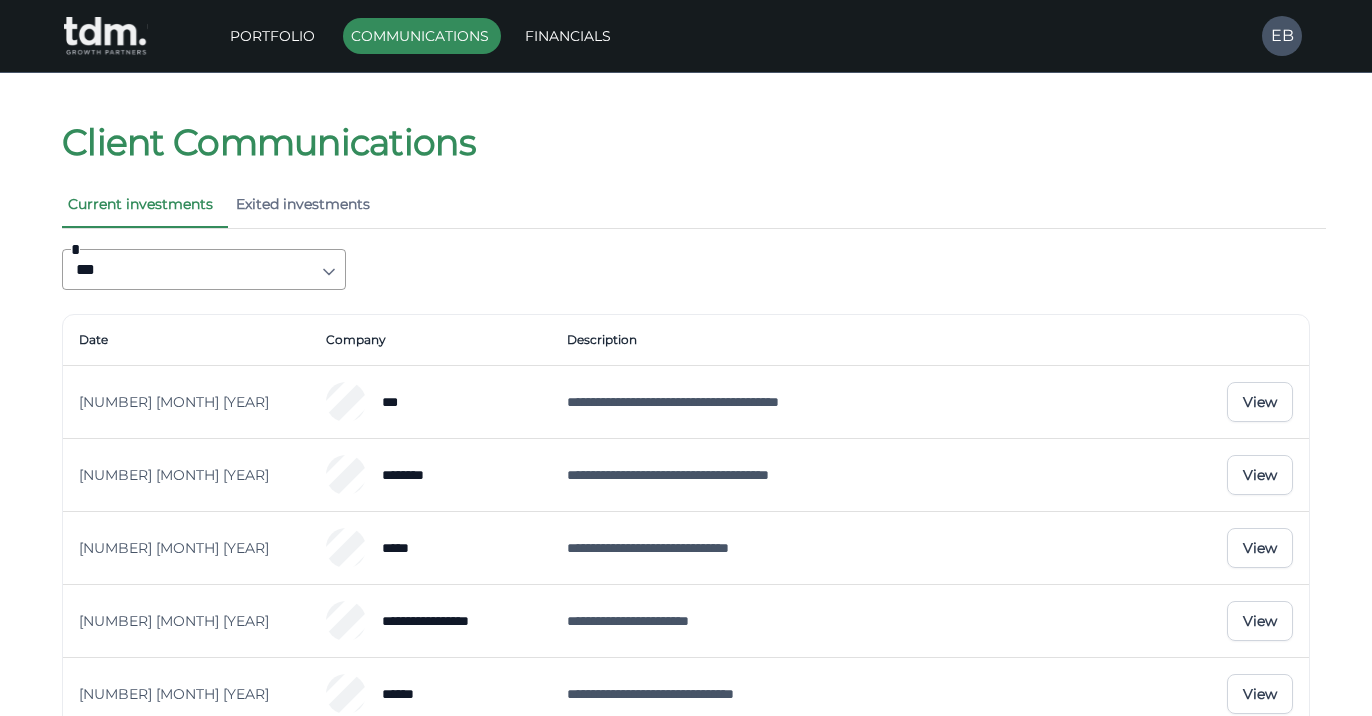 click on "View" at bounding box center [1260, 402] 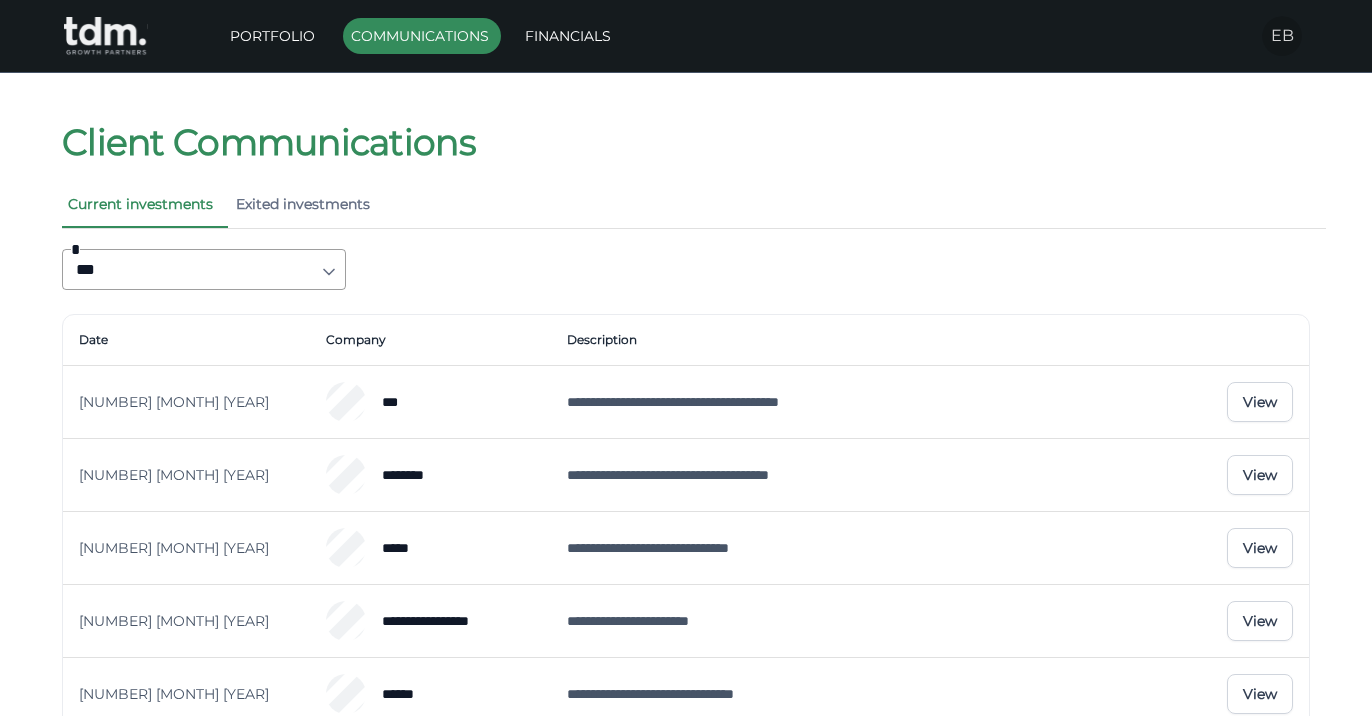 click on "EB" at bounding box center (1282, 36) 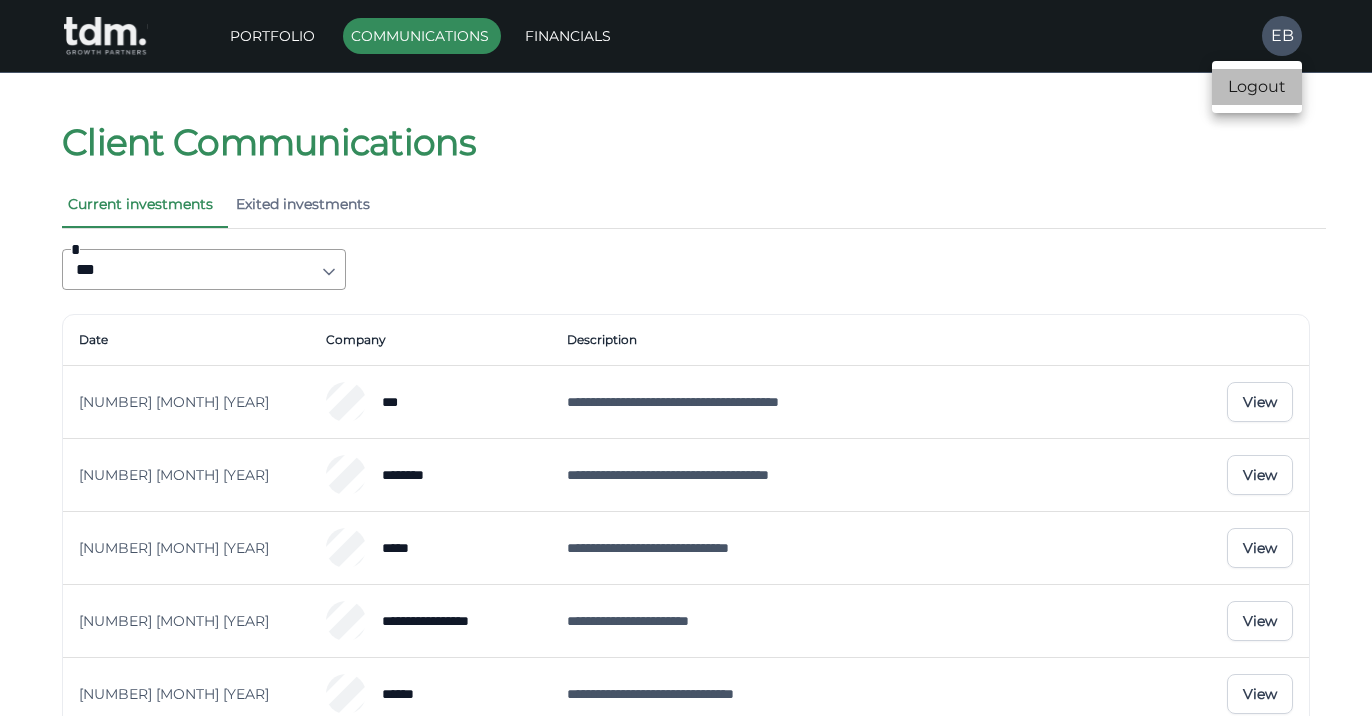 click on "Logout" at bounding box center [1257, 87] 